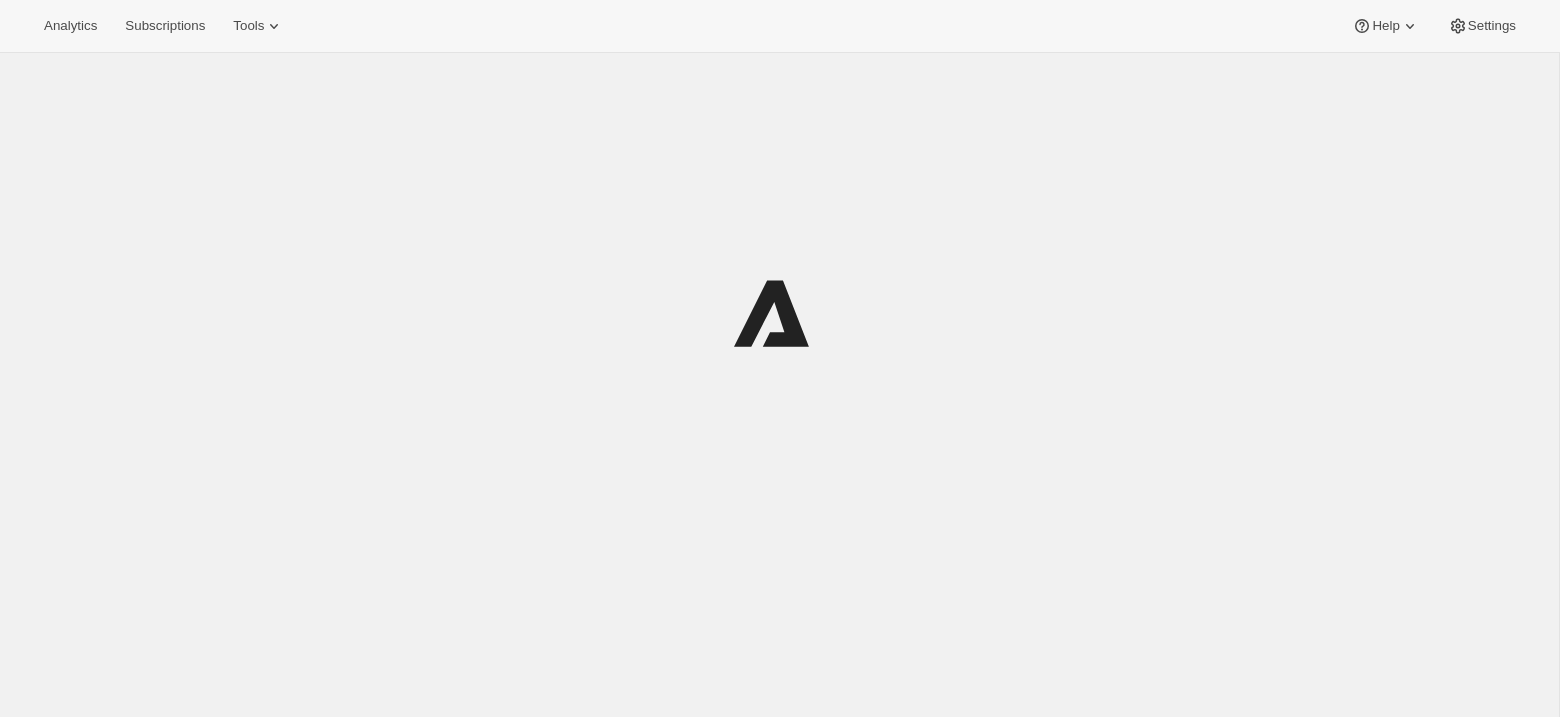 scroll, scrollTop: 0, scrollLeft: 0, axis: both 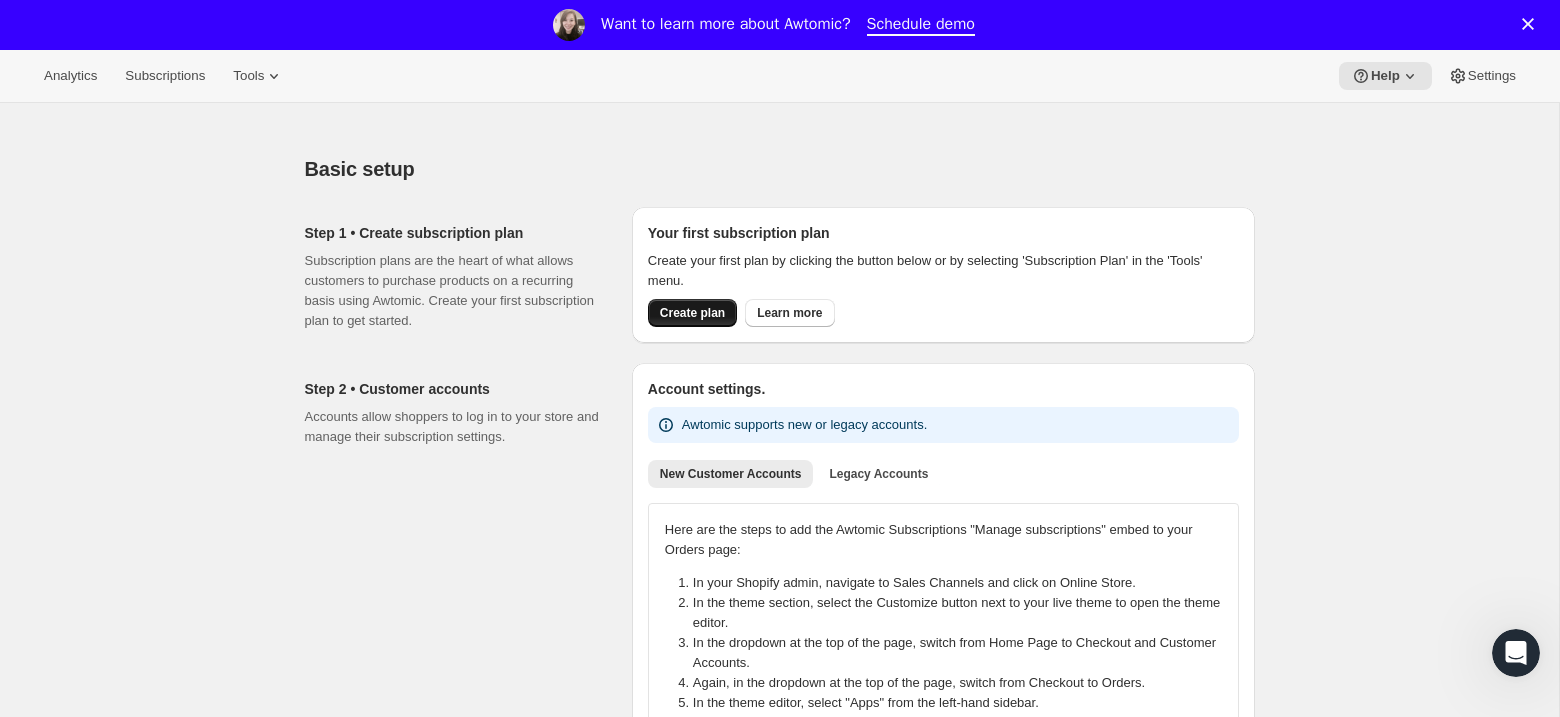 click on "Create plan" at bounding box center [692, 313] 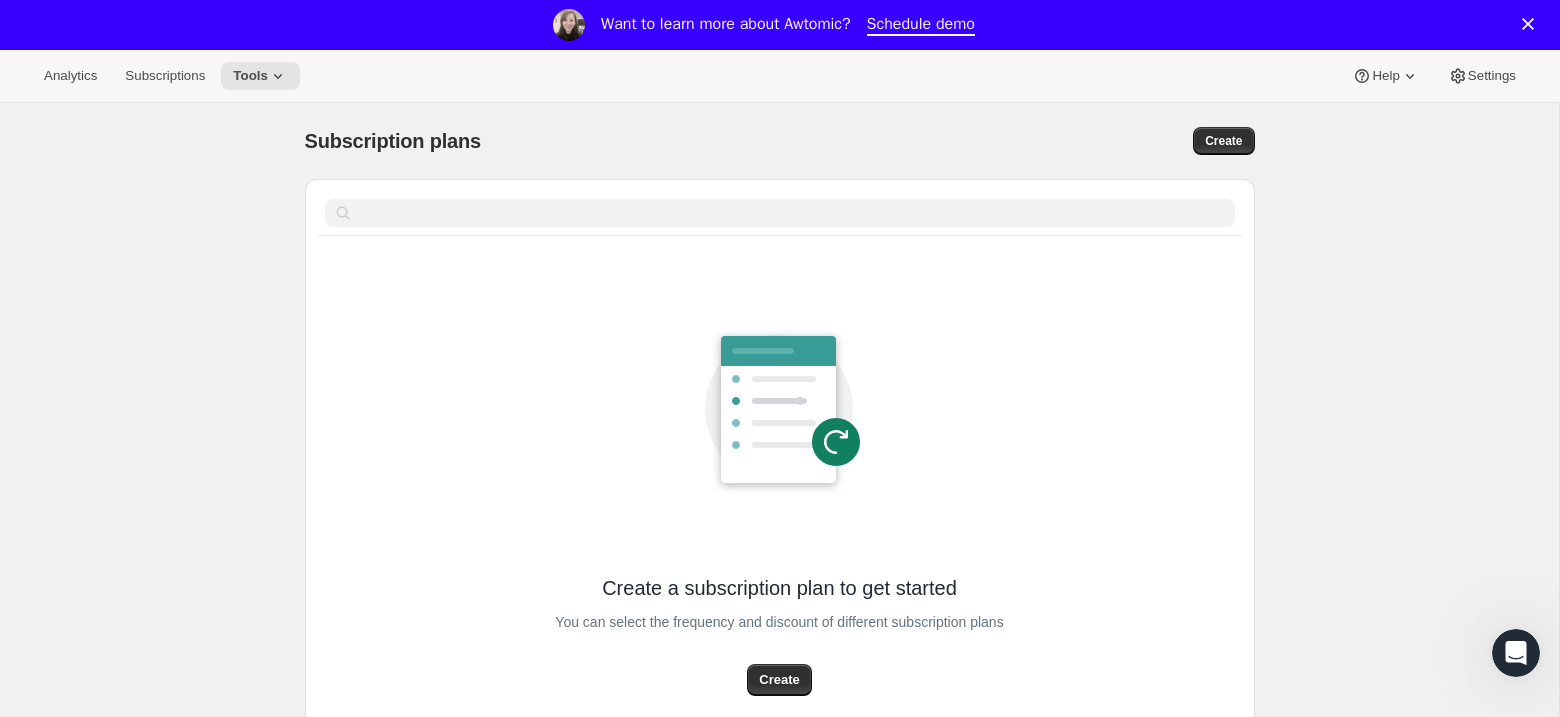 scroll, scrollTop: 13, scrollLeft: 0, axis: vertical 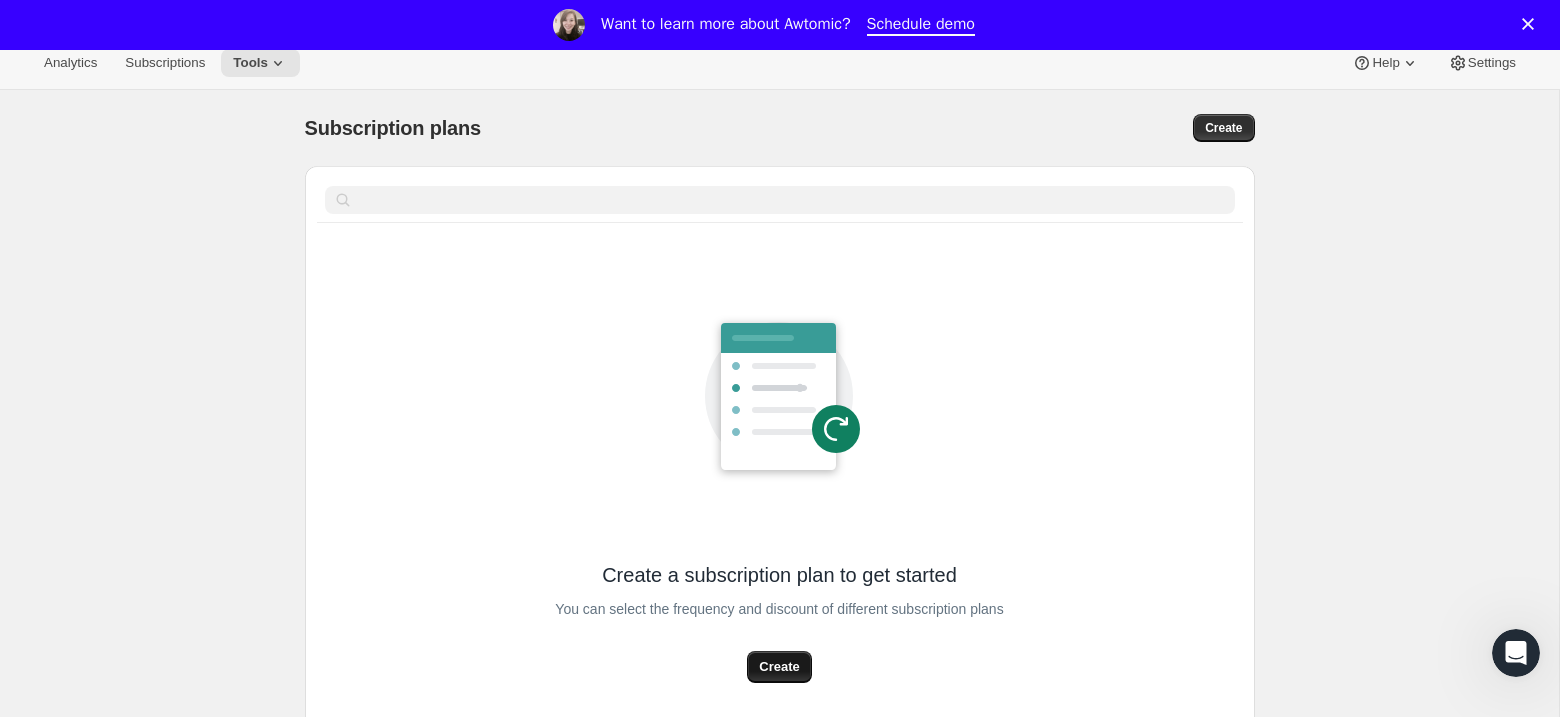 click on "Create" at bounding box center [779, 667] 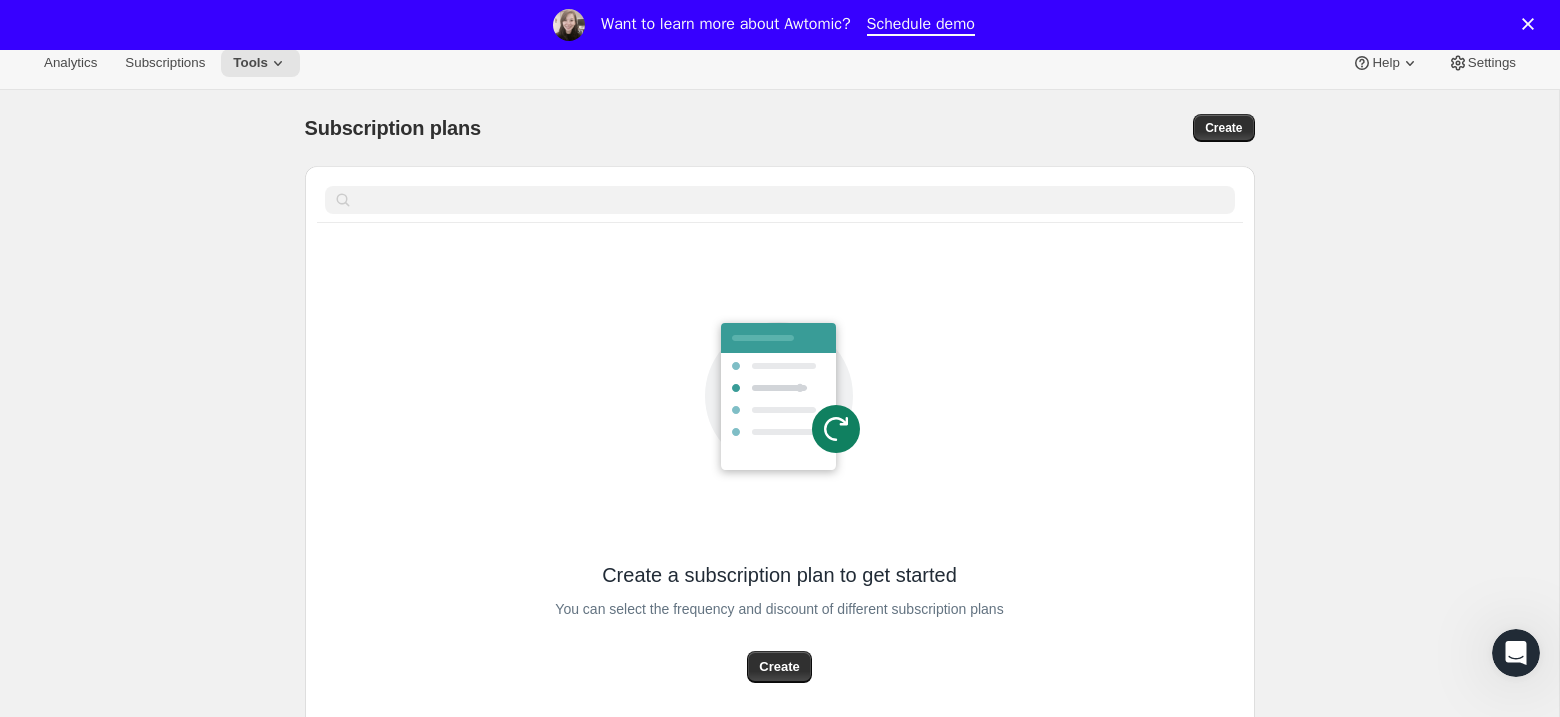 select on "WEEK" 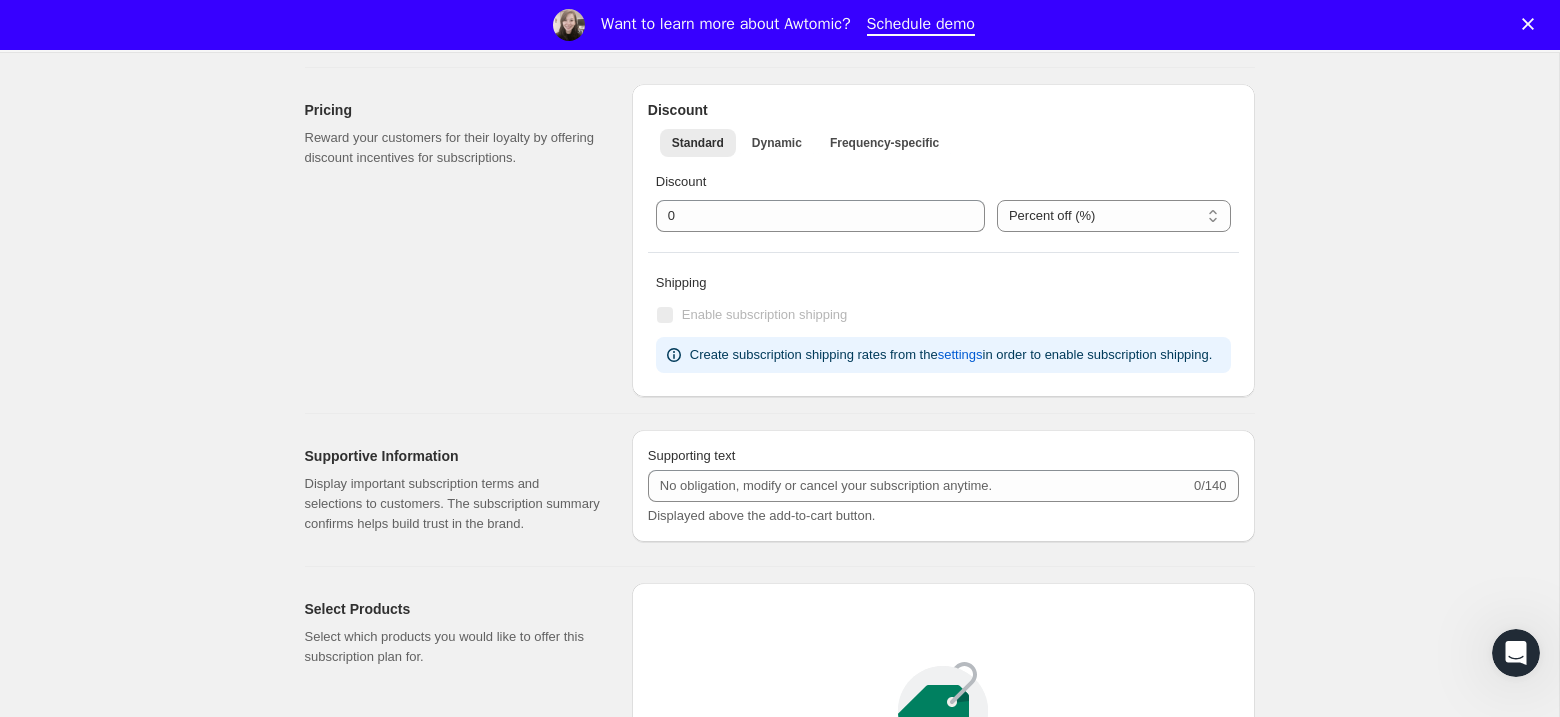 scroll, scrollTop: 0, scrollLeft: 0, axis: both 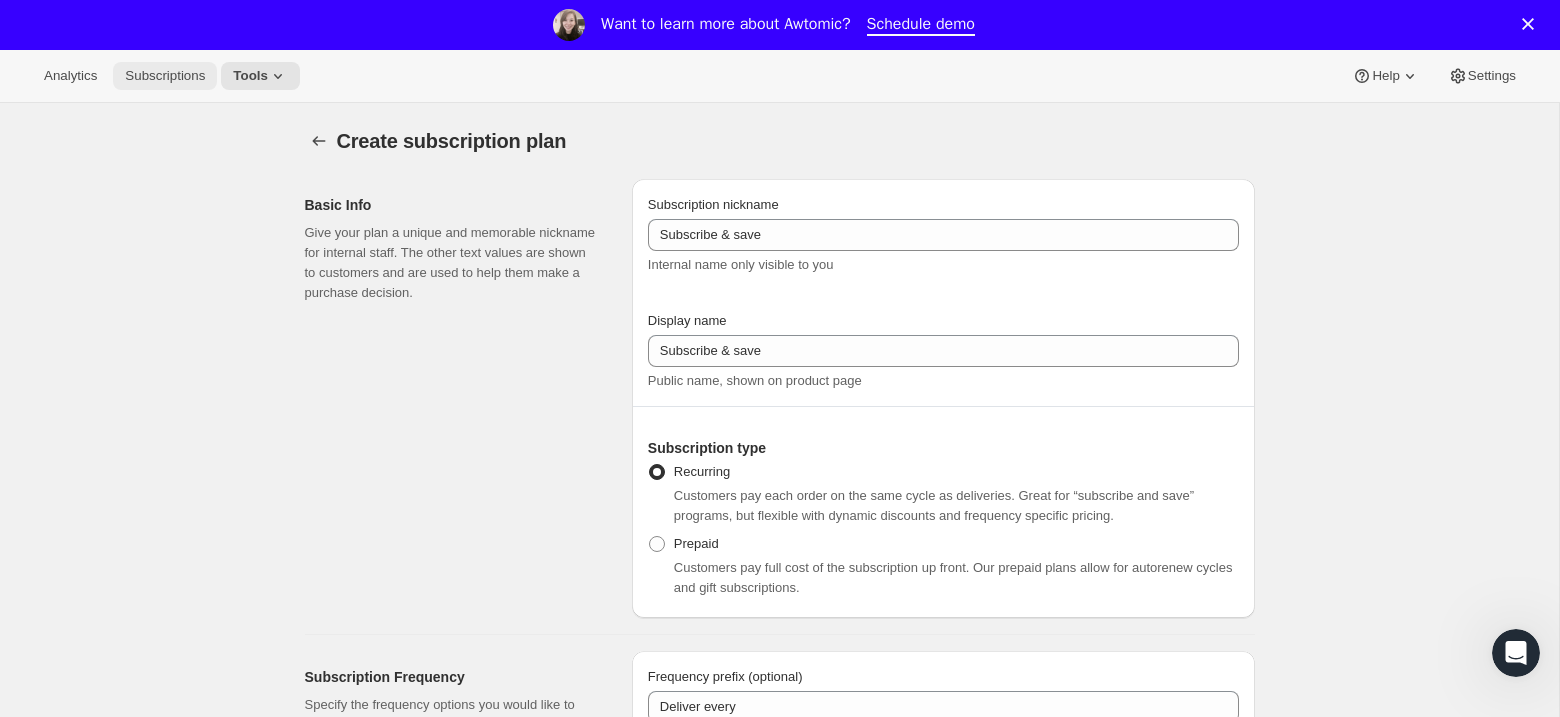 click on "Subscriptions" at bounding box center [165, 76] 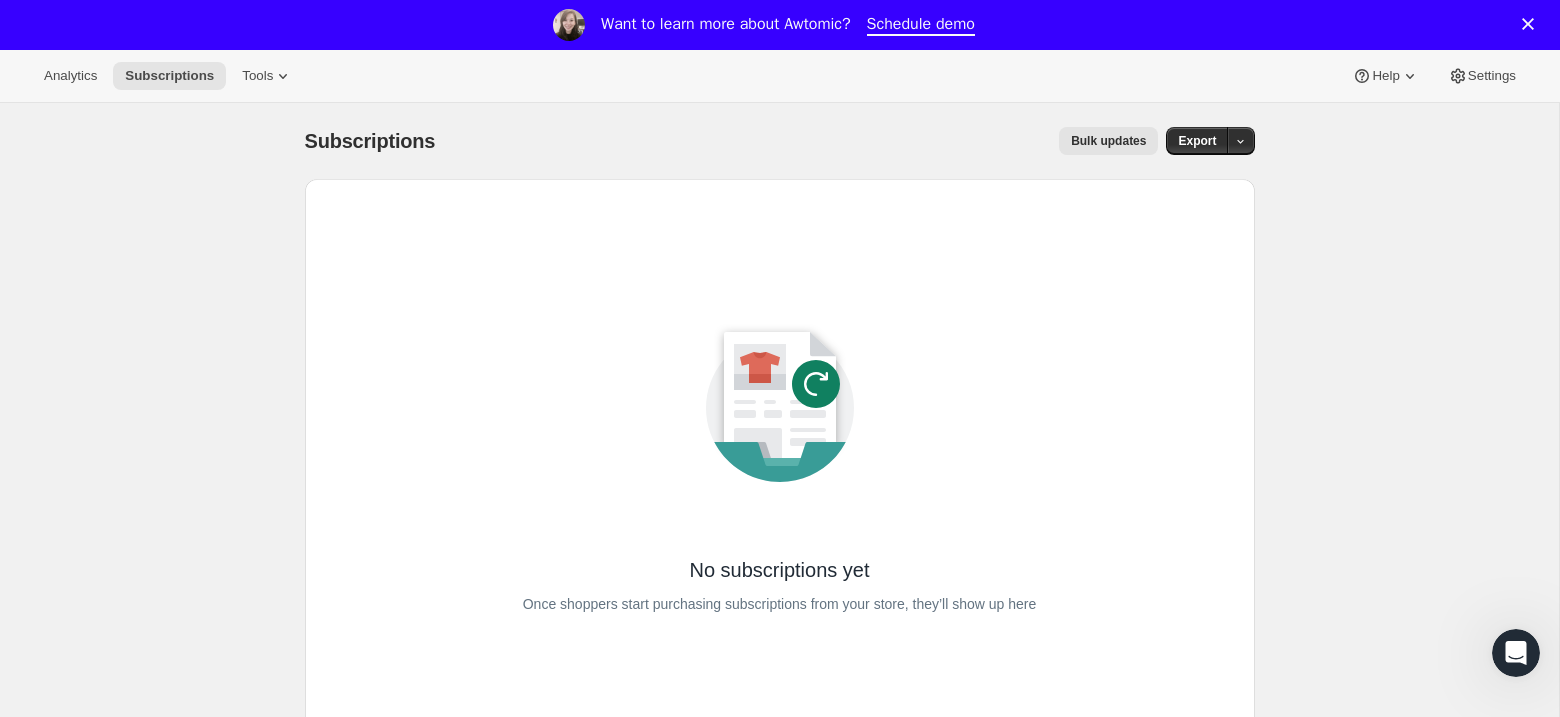 scroll, scrollTop: 102, scrollLeft: 0, axis: vertical 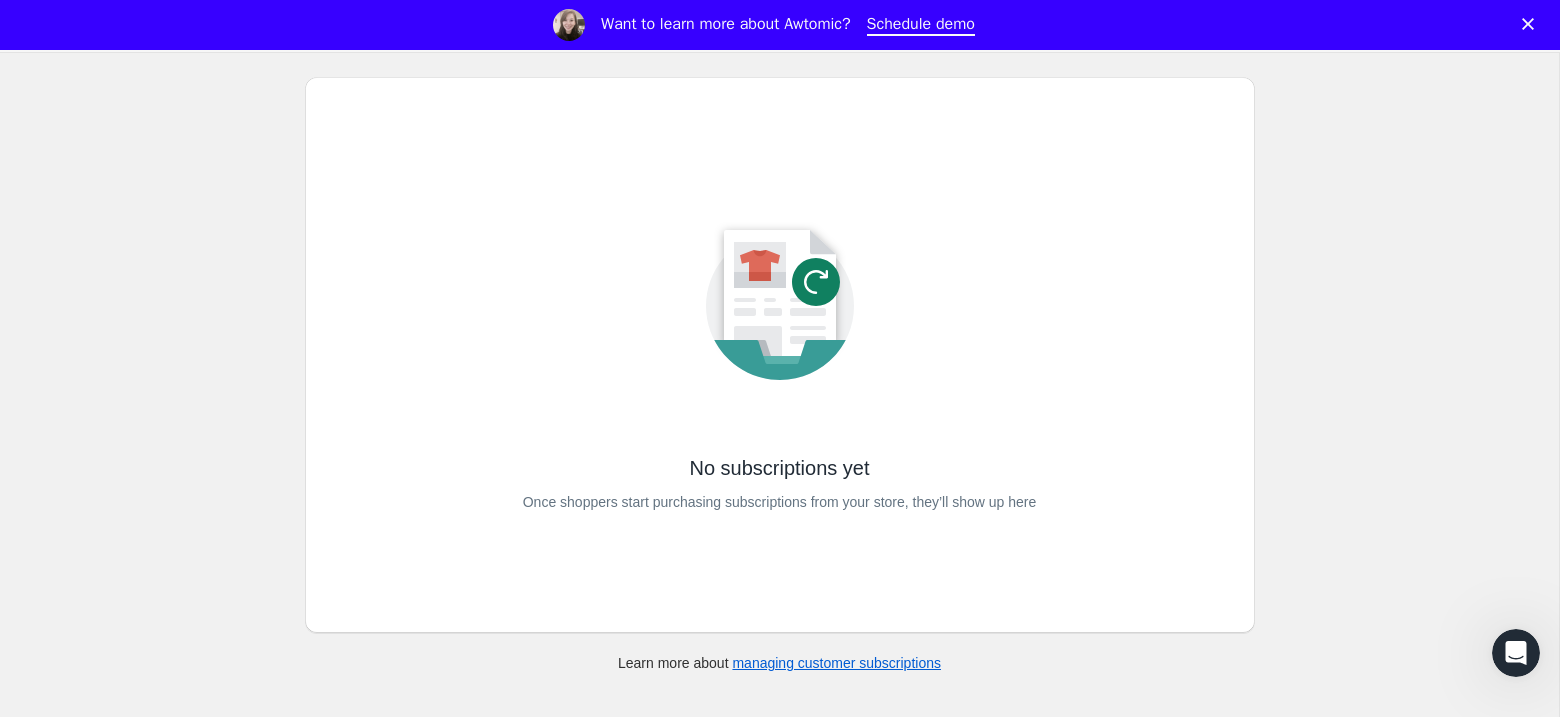 click 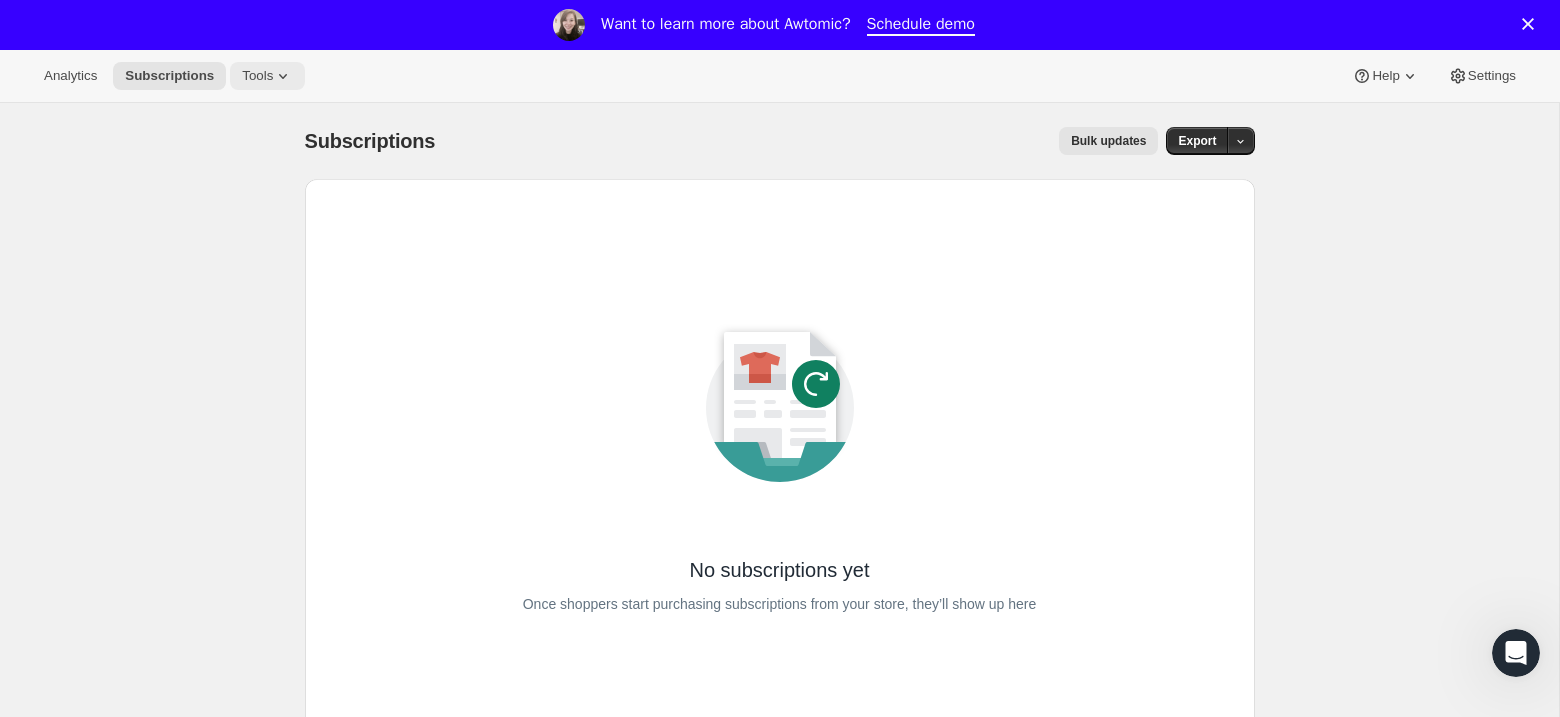 click on "Tools" at bounding box center (257, 76) 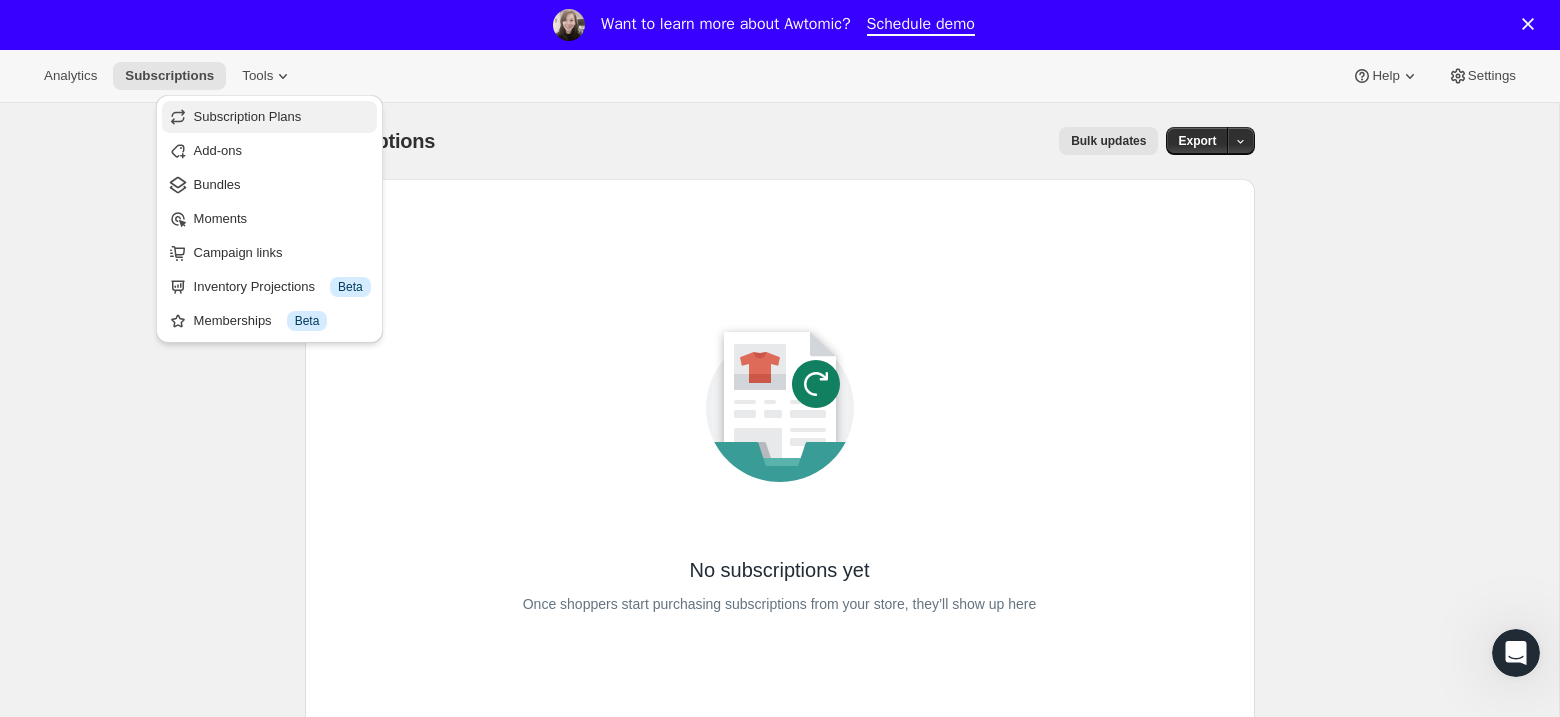 click on "Subscription Plans" at bounding box center [248, 116] 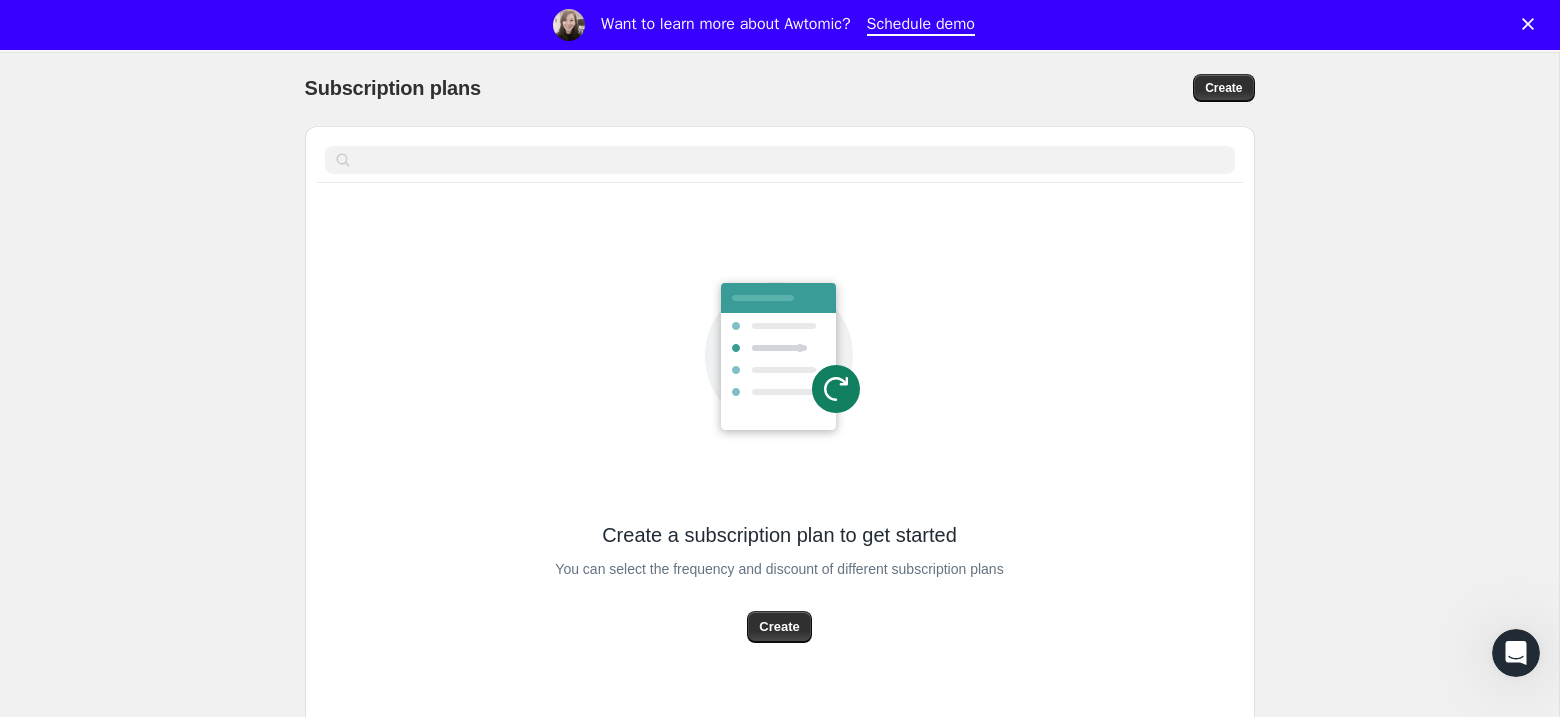 scroll, scrollTop: 58, scrollLeft: 0, axis: vertical 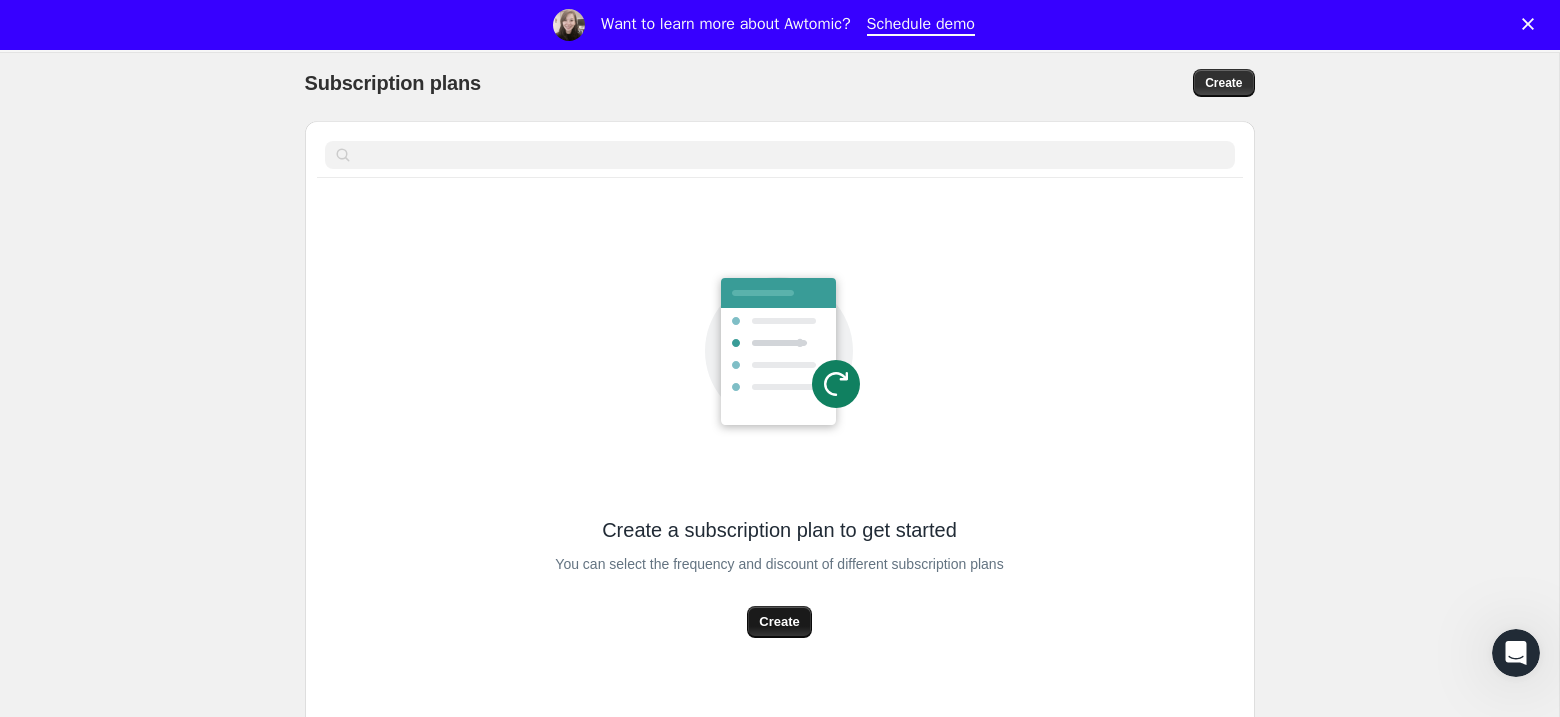 click on "Create" at bounding box center [779, 622] 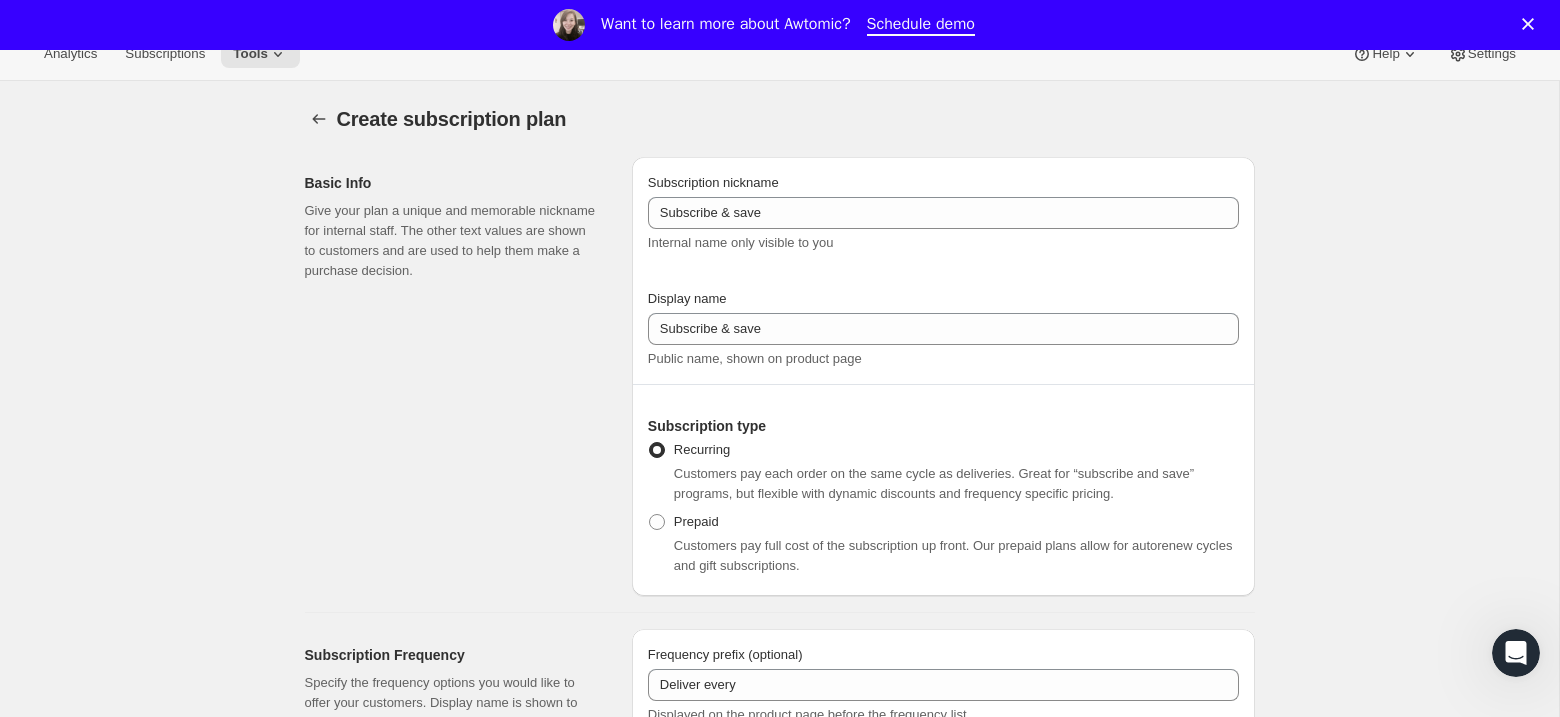 scroll, scrollTop: 27, scrollLeft: 0, axis: vertical 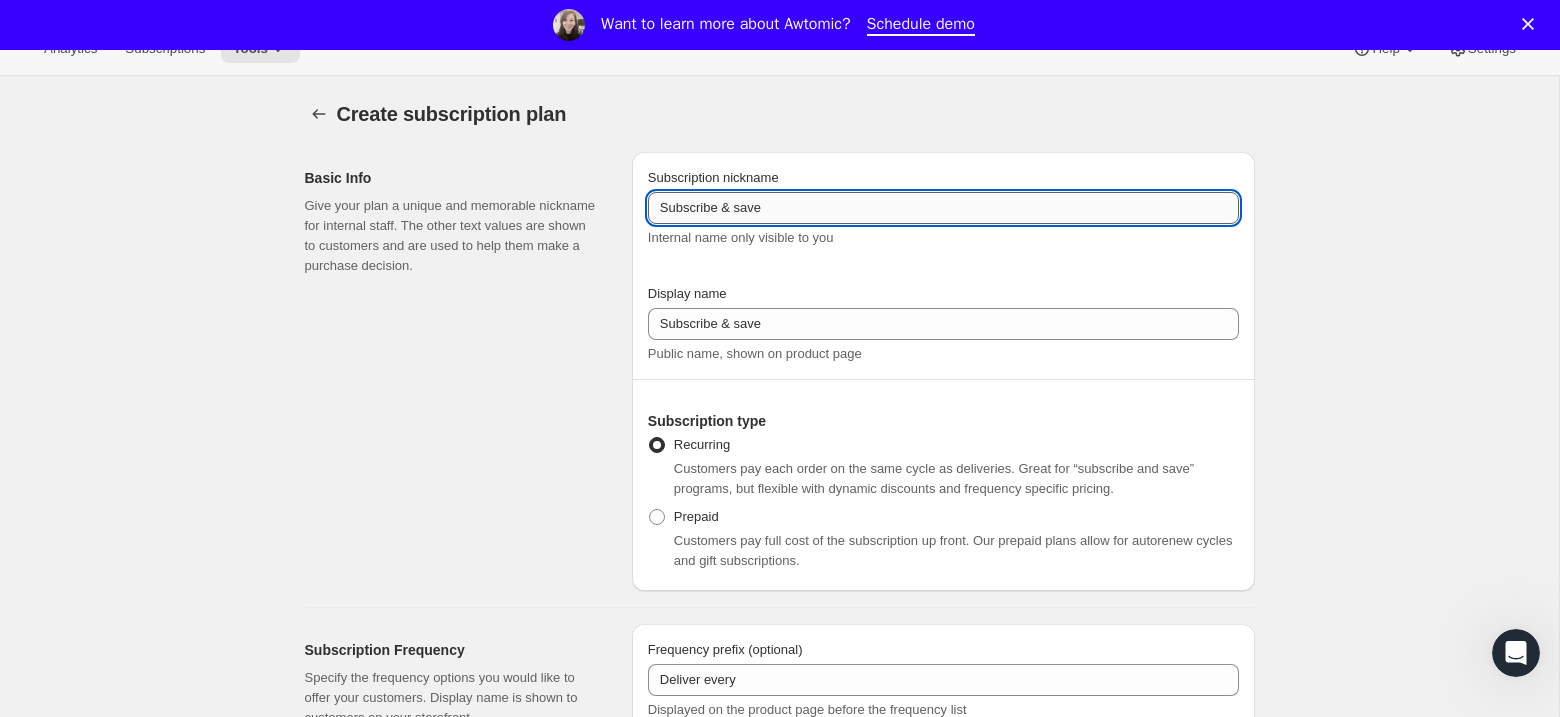 click on "Subscribe & save" at bounding box center (943, 208) 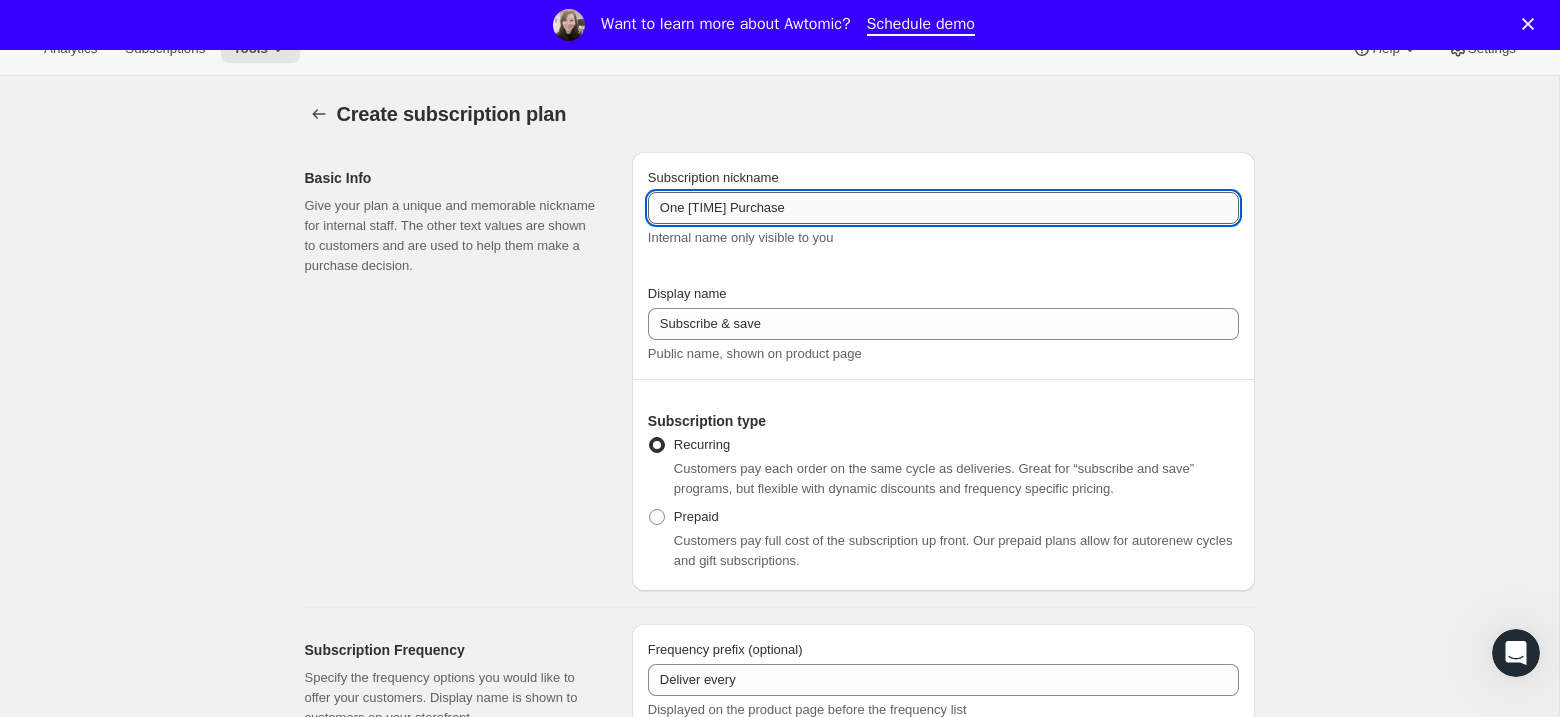 click on "One [TIME] Purchase" at bounding box center [943, 208] 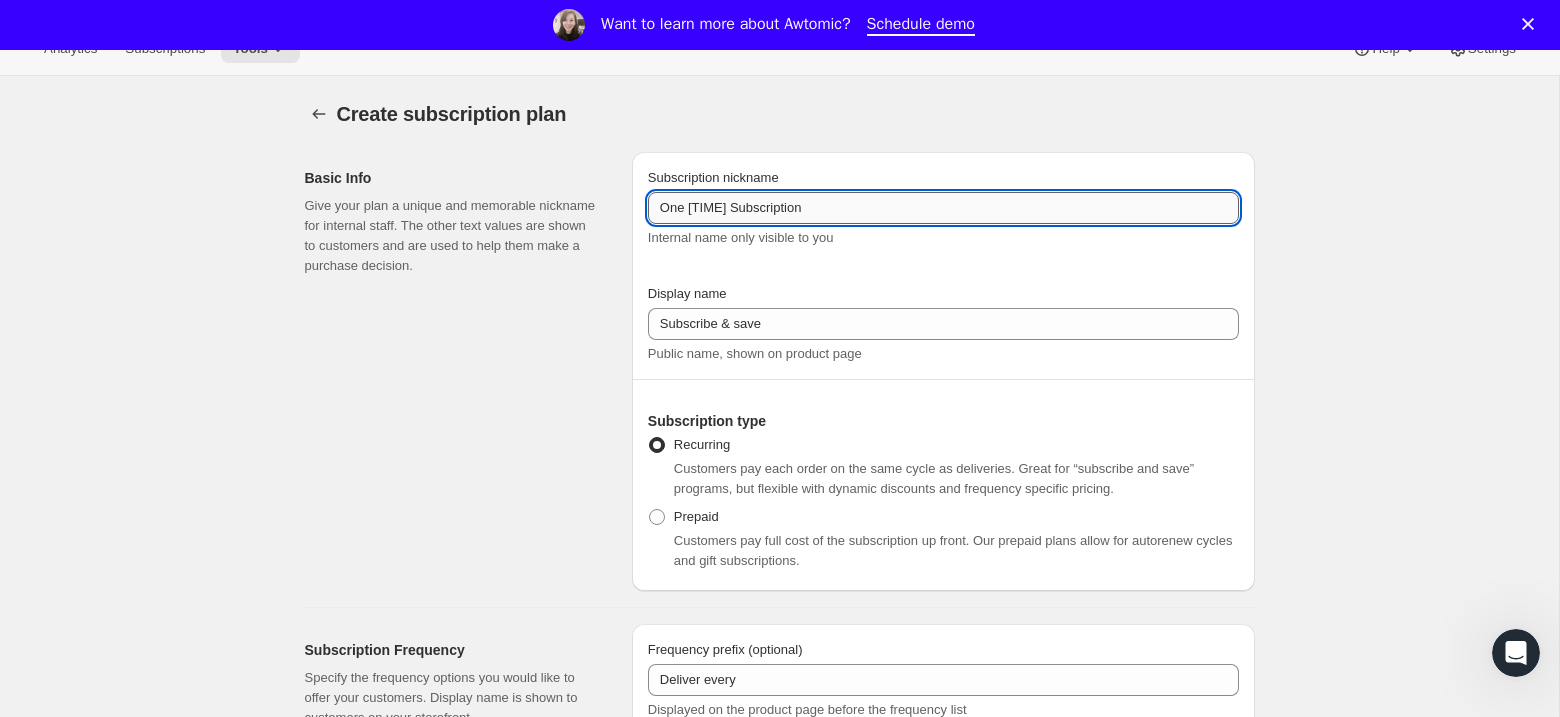 click on "One [TIME] Subscription" at bounding box center (943, 208) 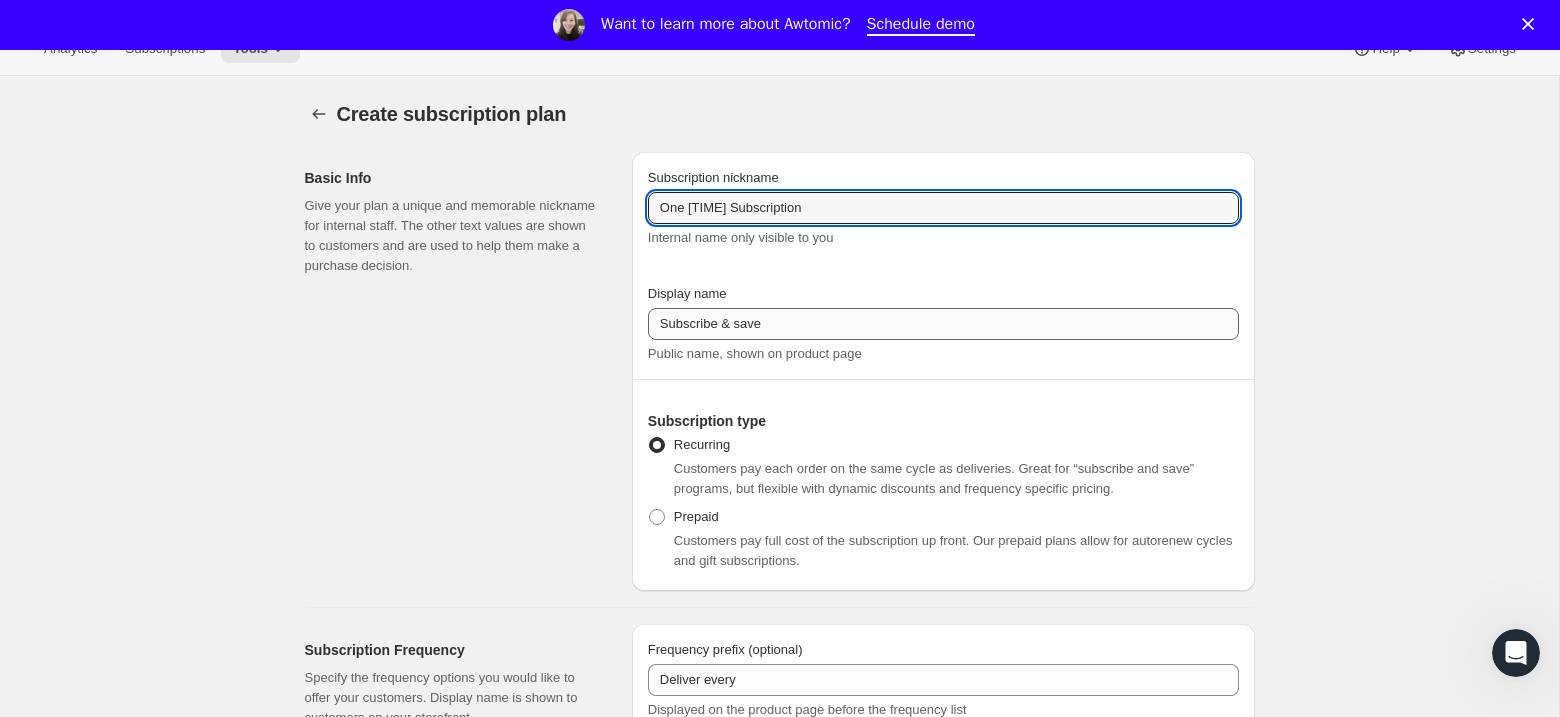 type on "One [TIME] Subscription" 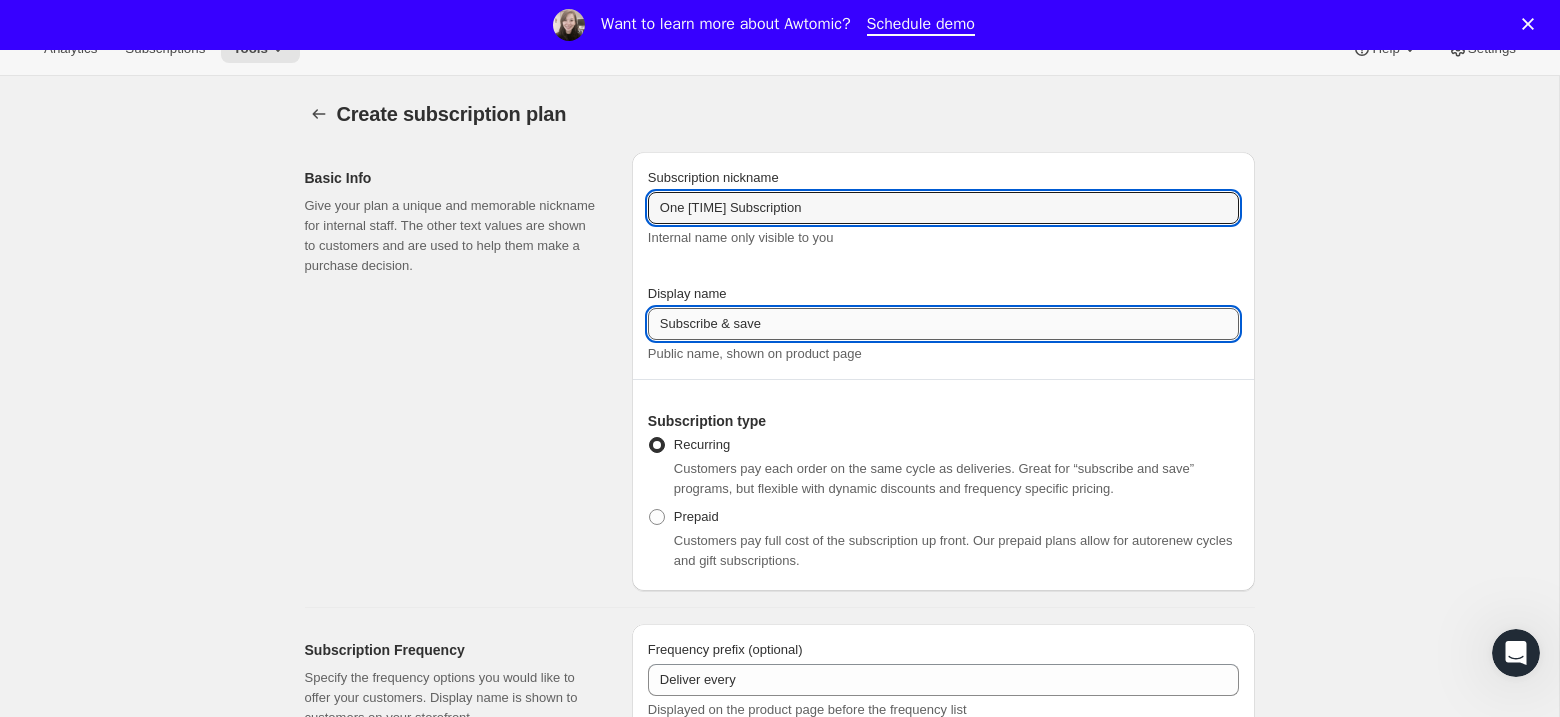 click on "Subscribe & save" at bounding box center (943, 324) 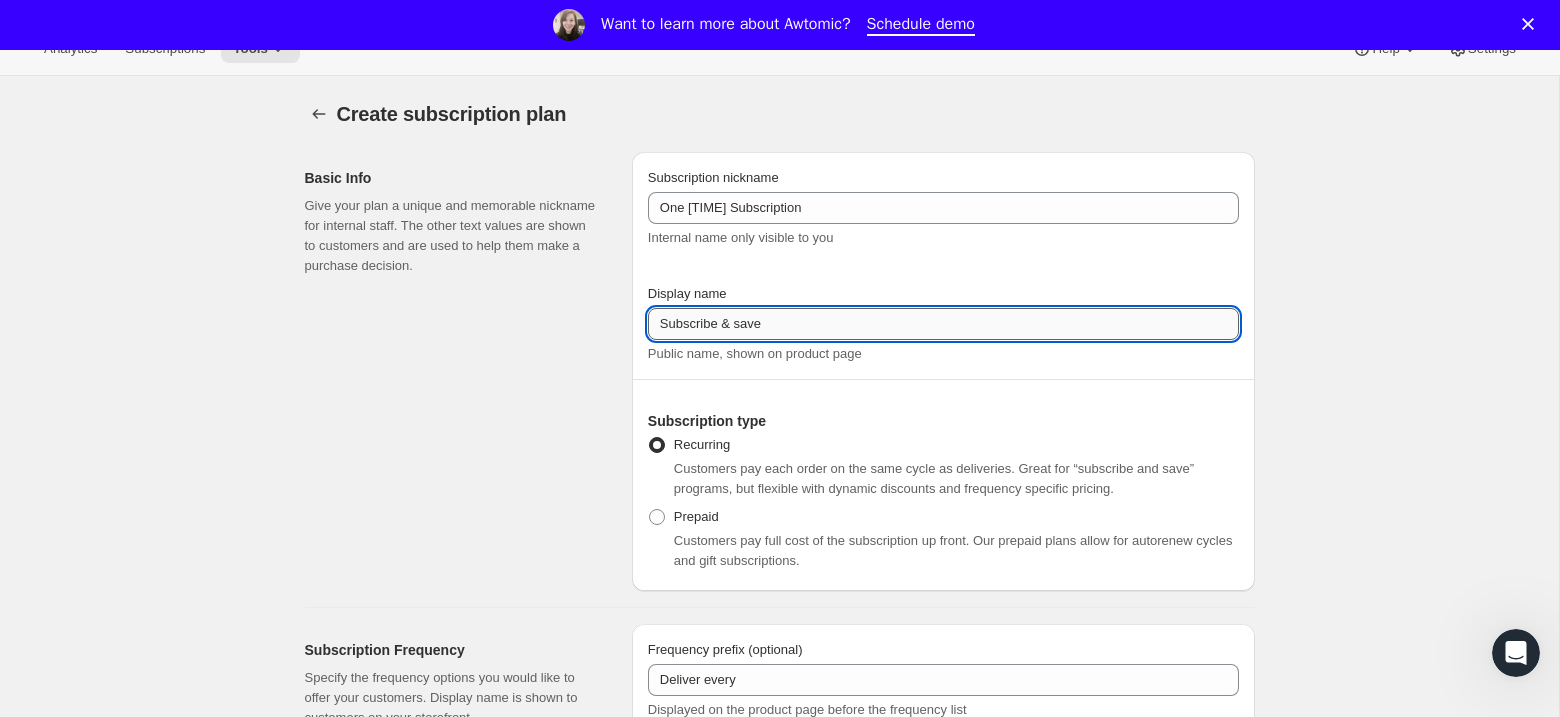 click on "Subscribe & save" at bounding box center (943, 324) 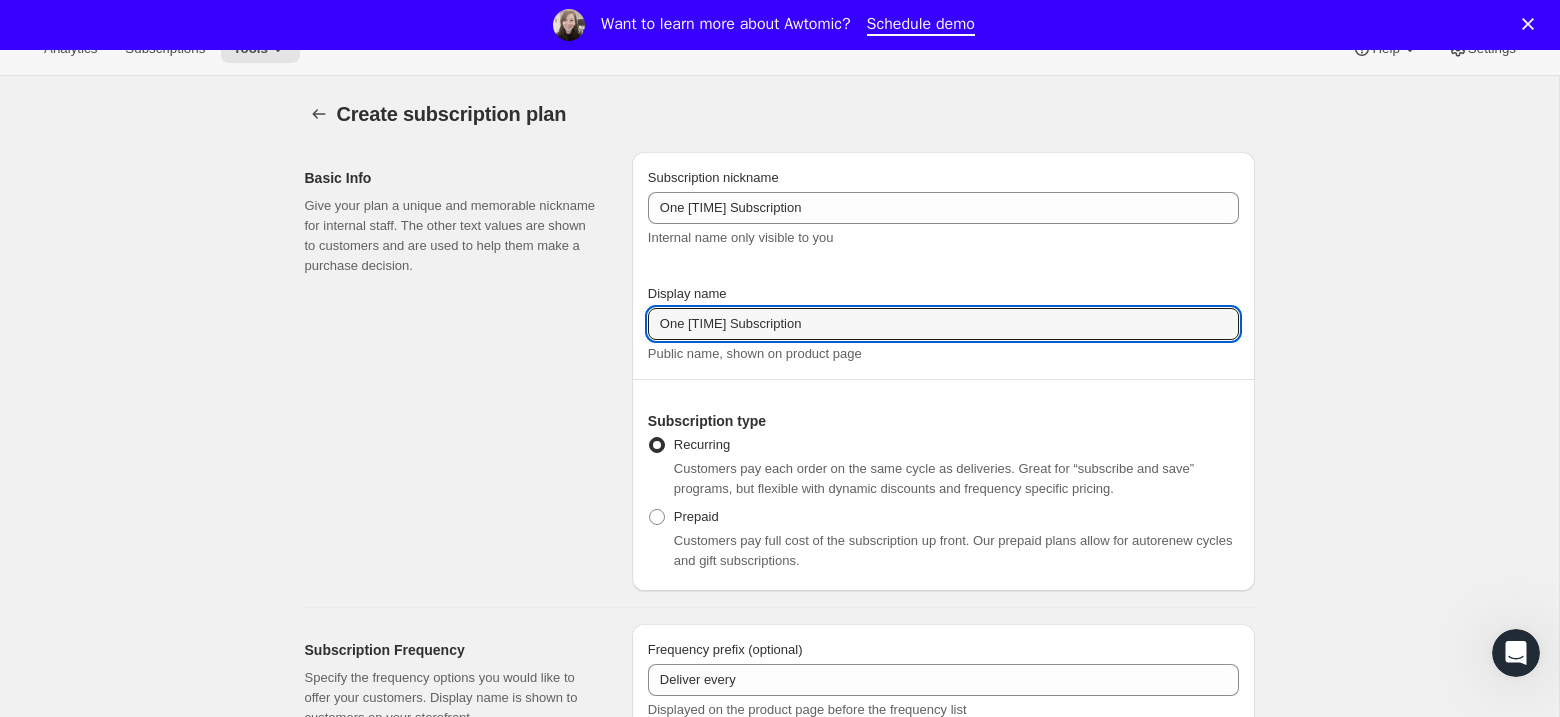 type on "One [TIME] Subscription" 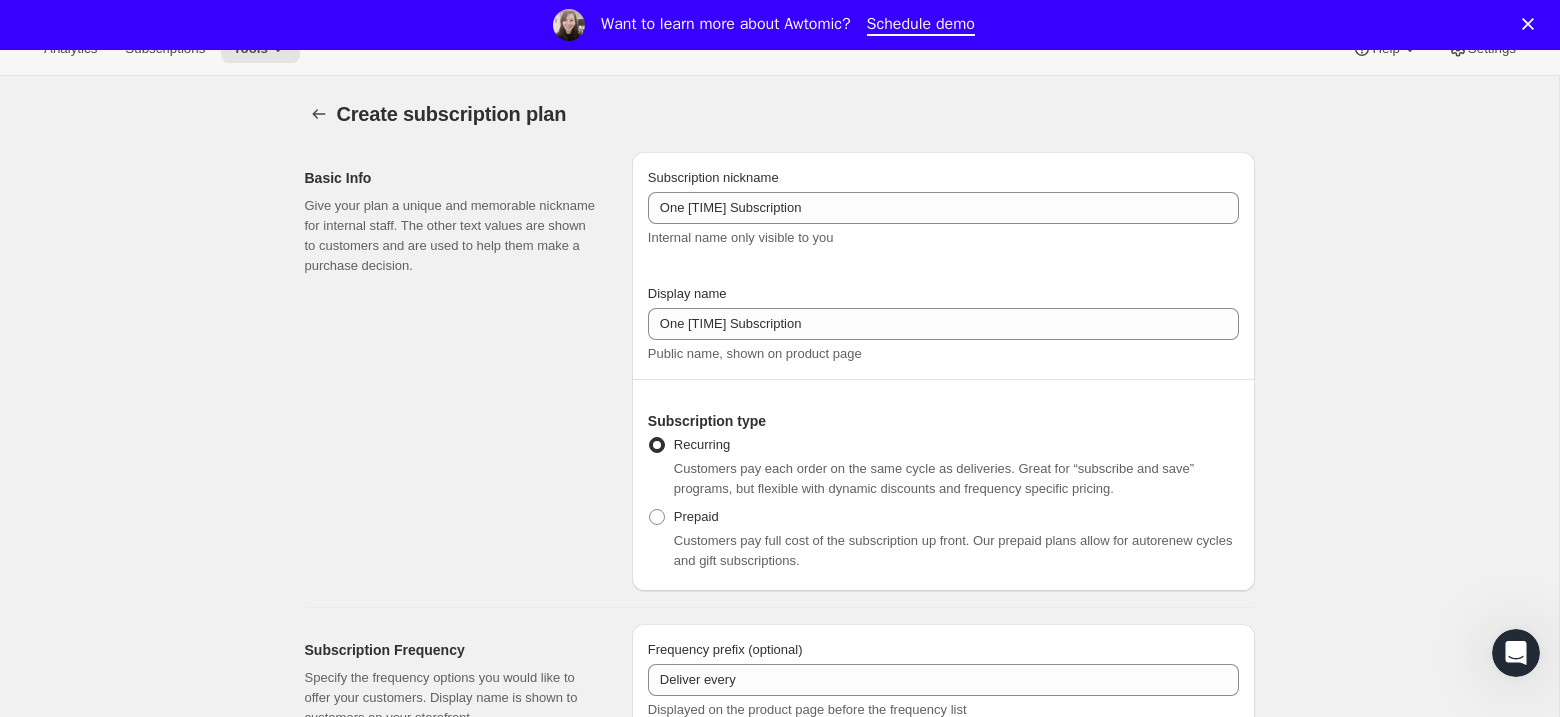 scroll, scrollTop: 61, scrollLeft: 0, axis: vertical 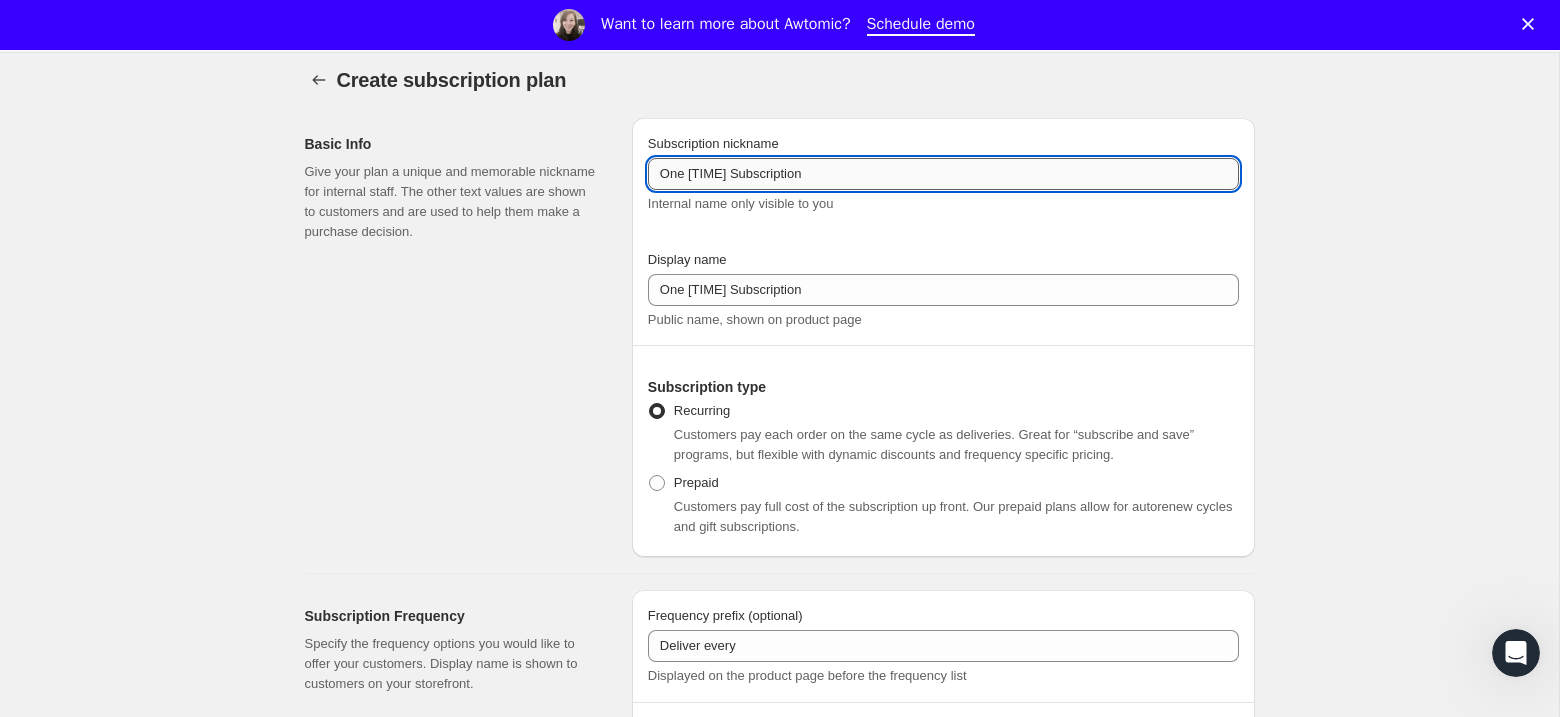 click on "One [TIME] Subscription" at bounding box center (943, 174) 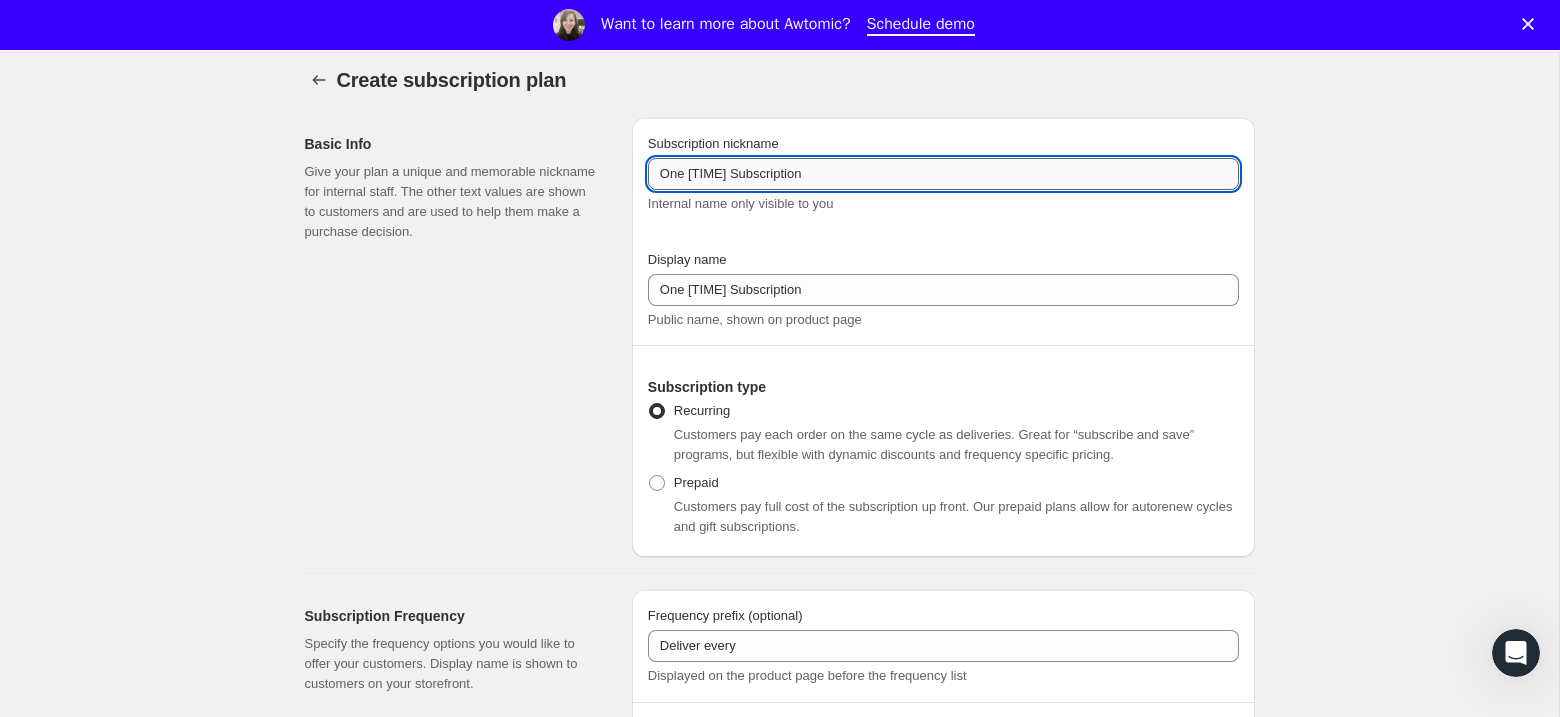 click on "One [TIME] Subscription" at bounding box center (943, 174) 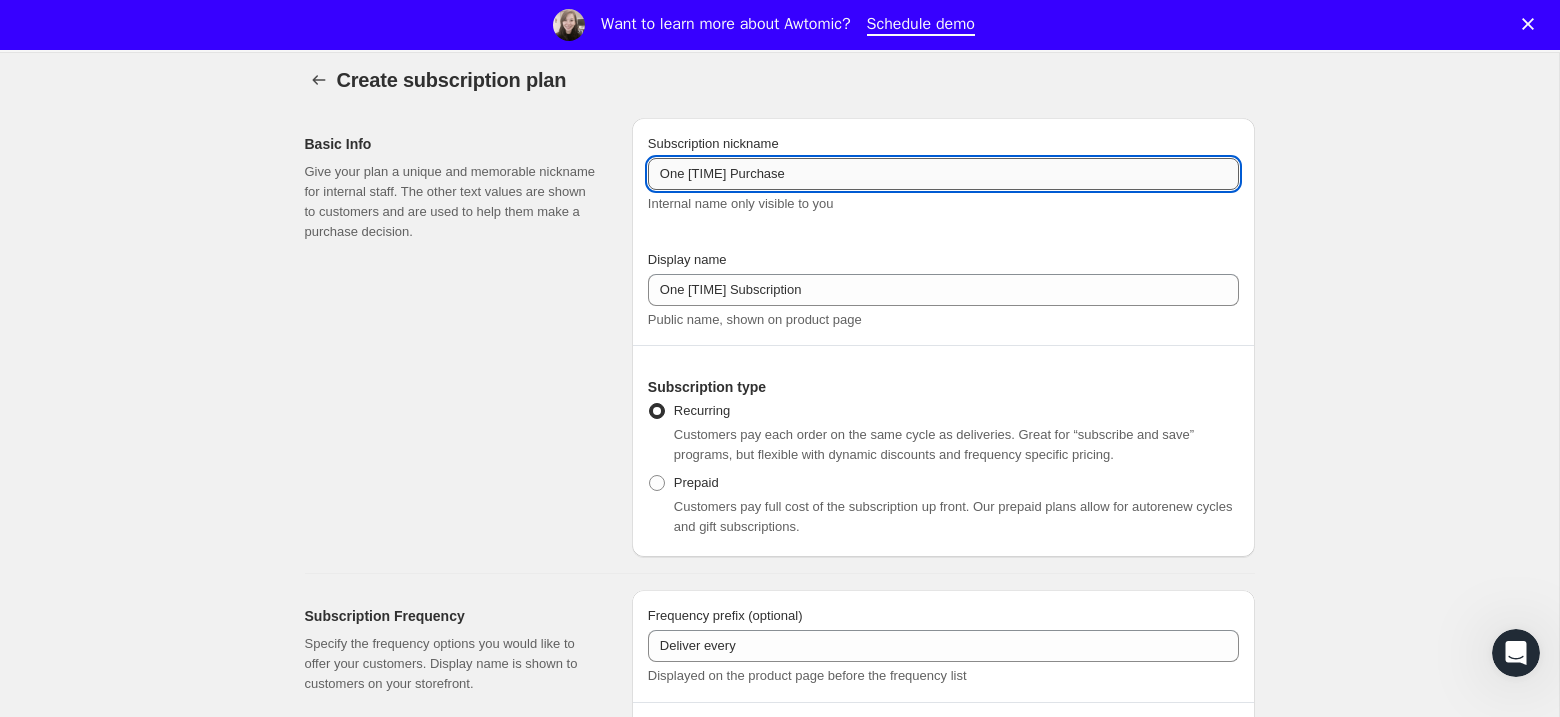 click on "One [TIME] Purchase" at bounding box center (943, 174) 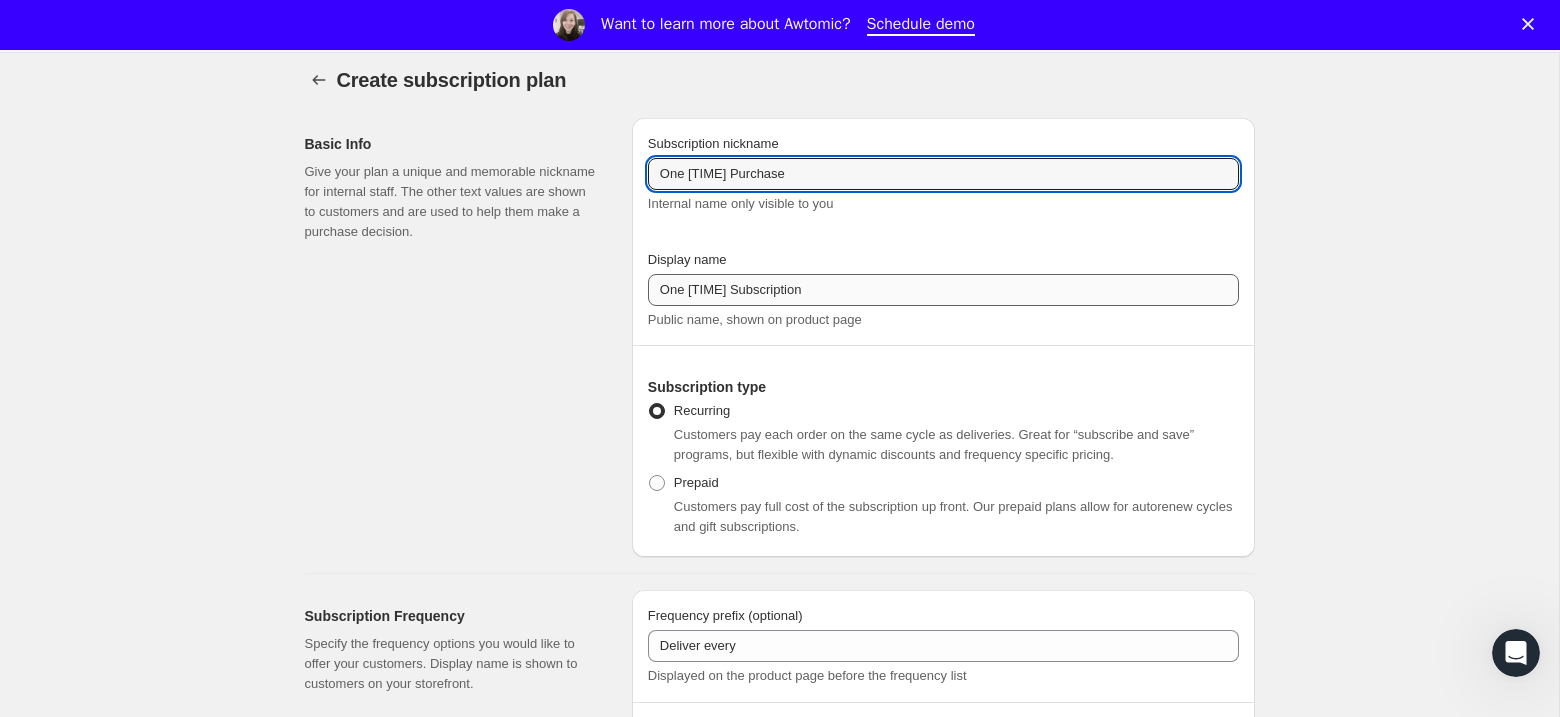 type on "One [TIME] Purchase" 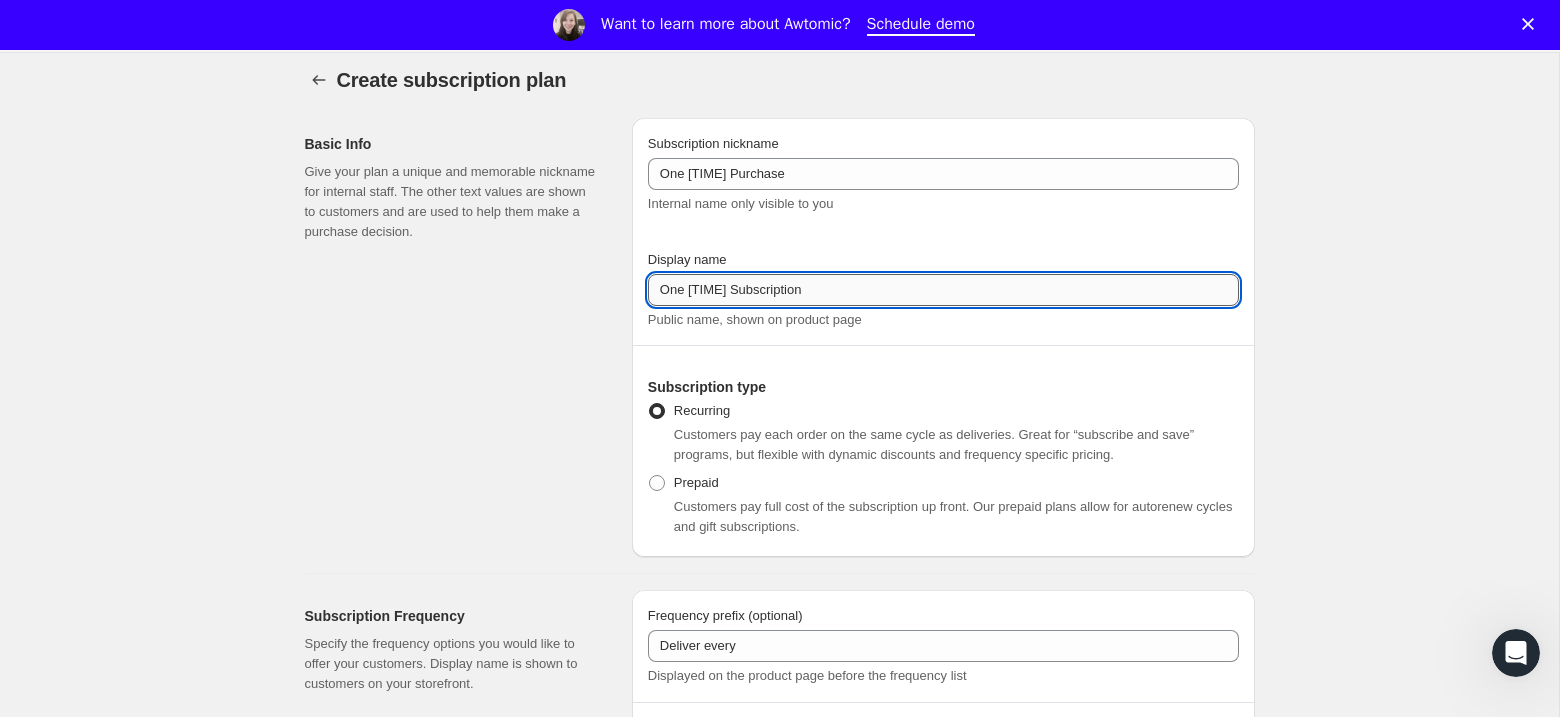 click on "One [TIME] Subscription" at bounding box center (943, 290) 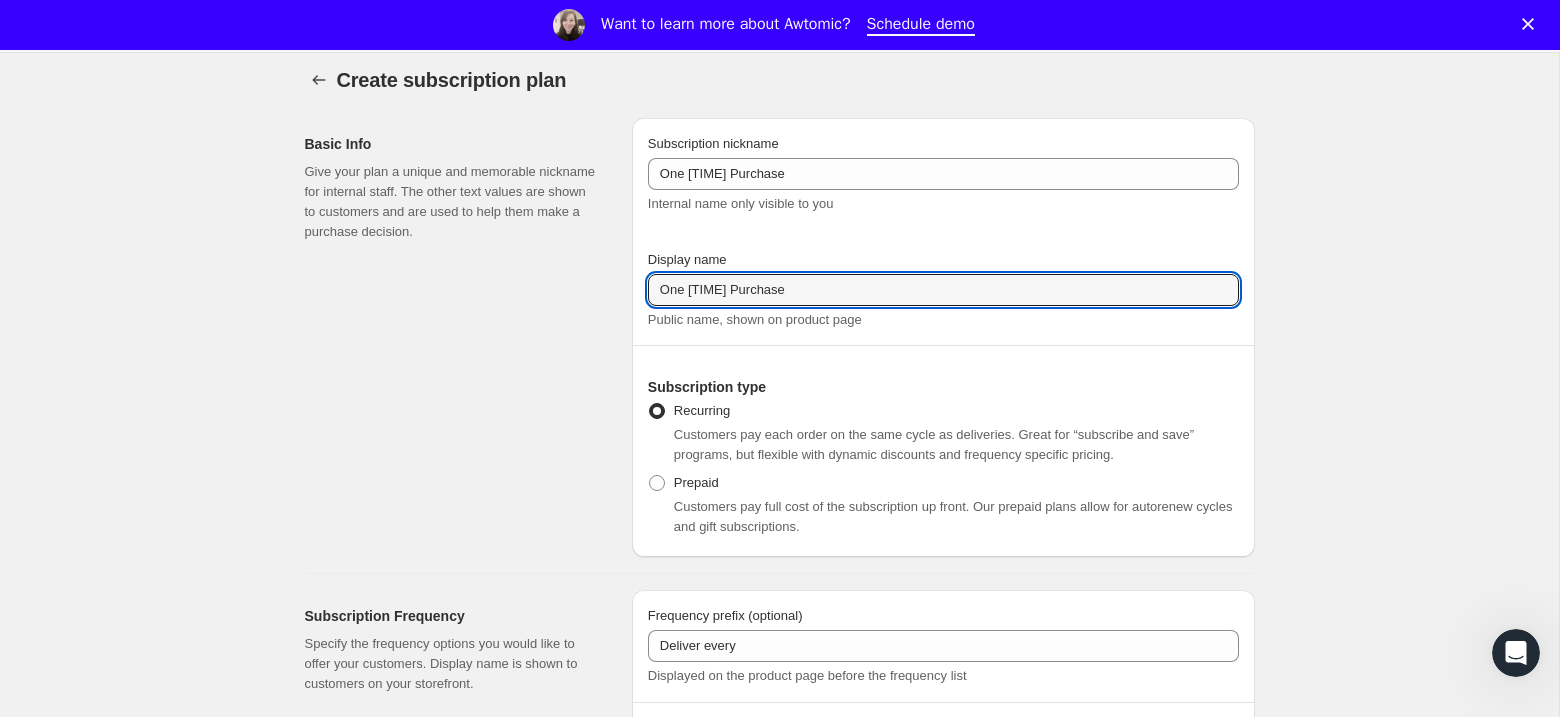 click on "Basic Info Give your plan a unique and memorable nickname for internal staff. The other text values are shown to customers and are used to help them make a purchase decision." at bounding box center (460, 337) 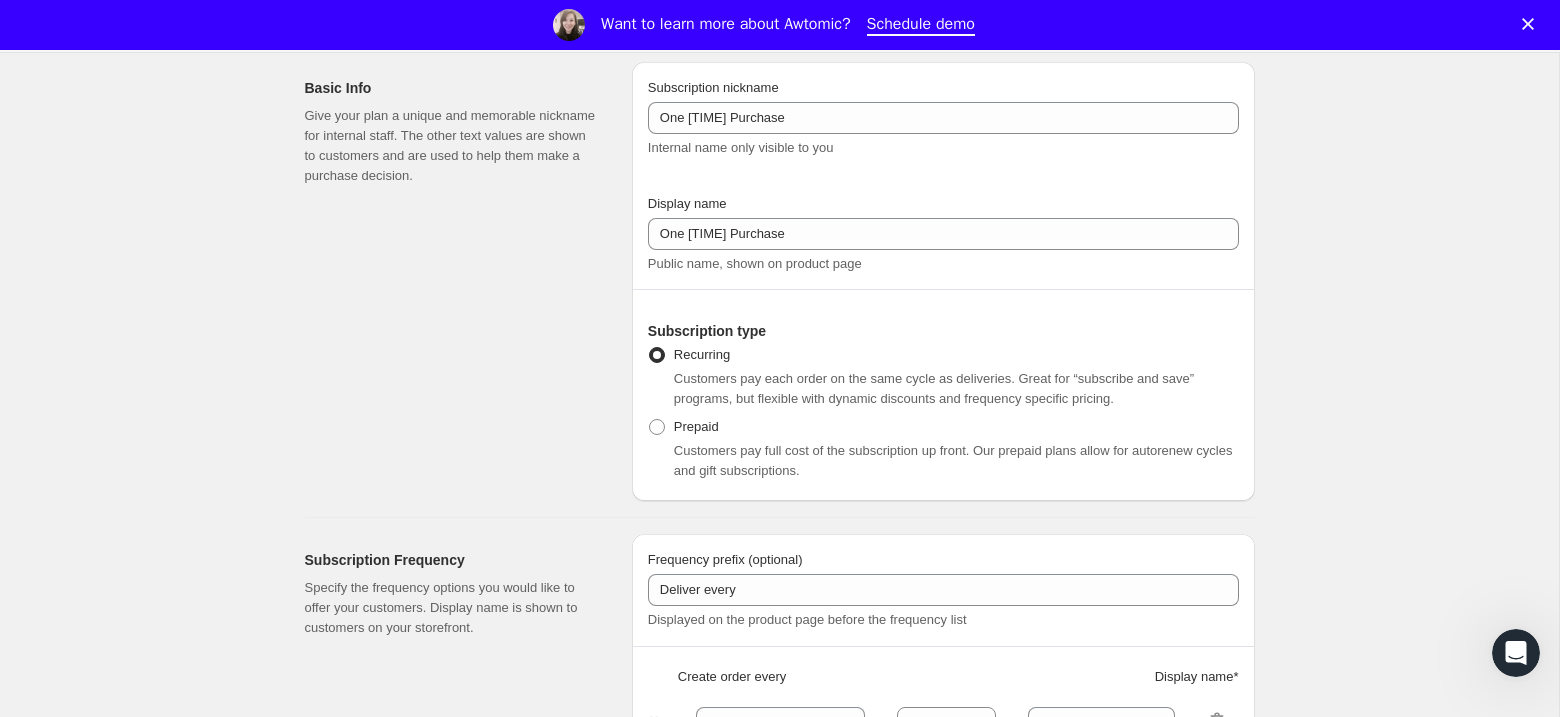 scroll, scrollTop: 0, scrollLeft: 0, axis: both 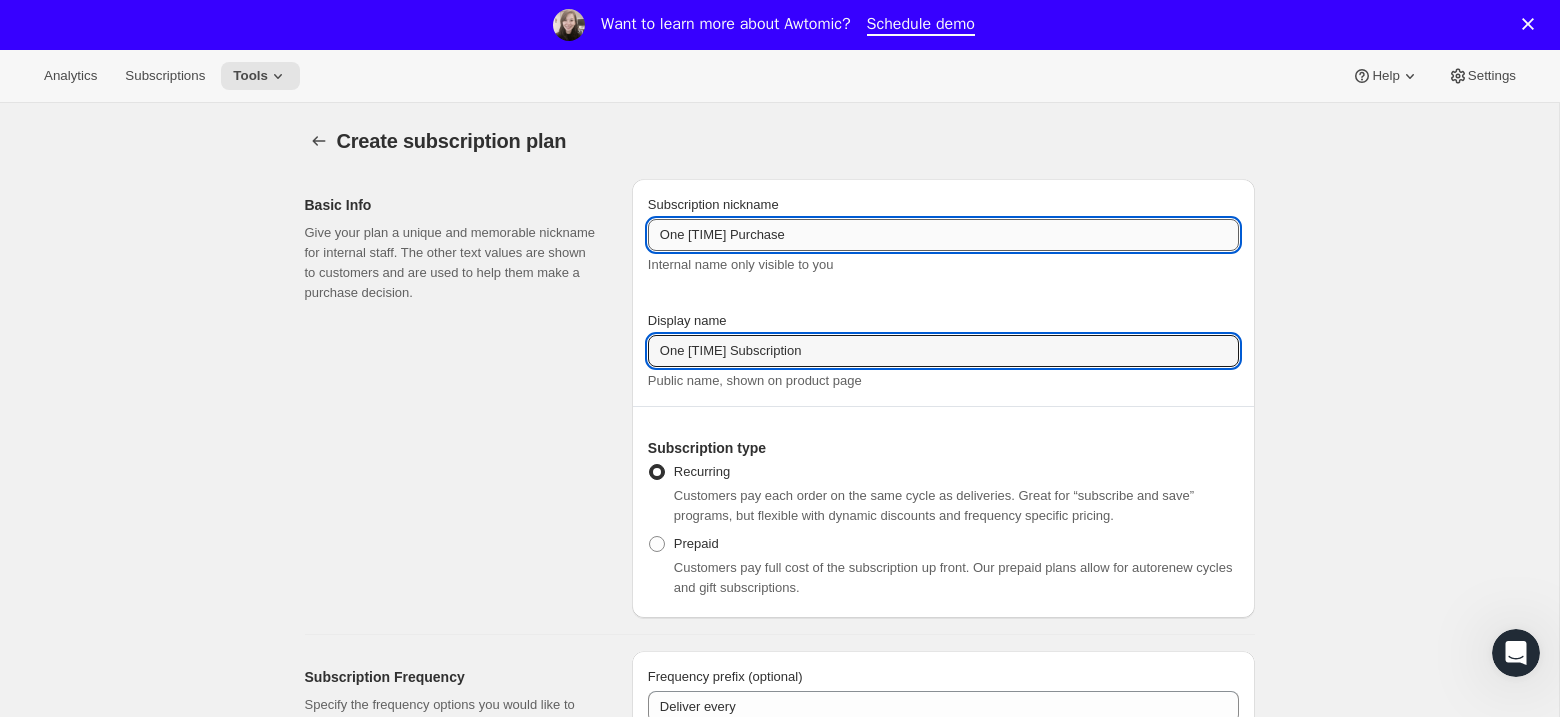 type on "One [TIME] Subscription" 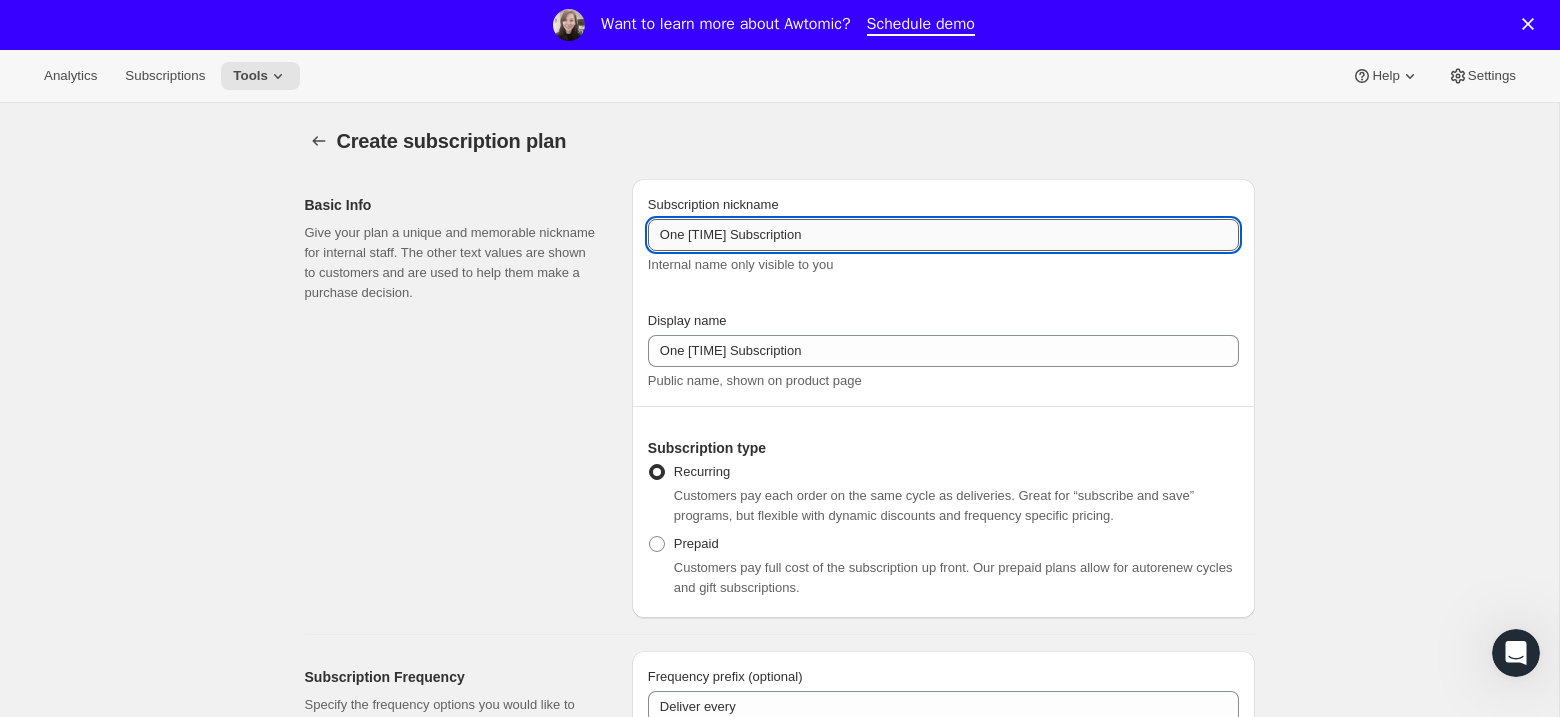 click on "One [TIME] Subscription" at bounding box center (943, 235) 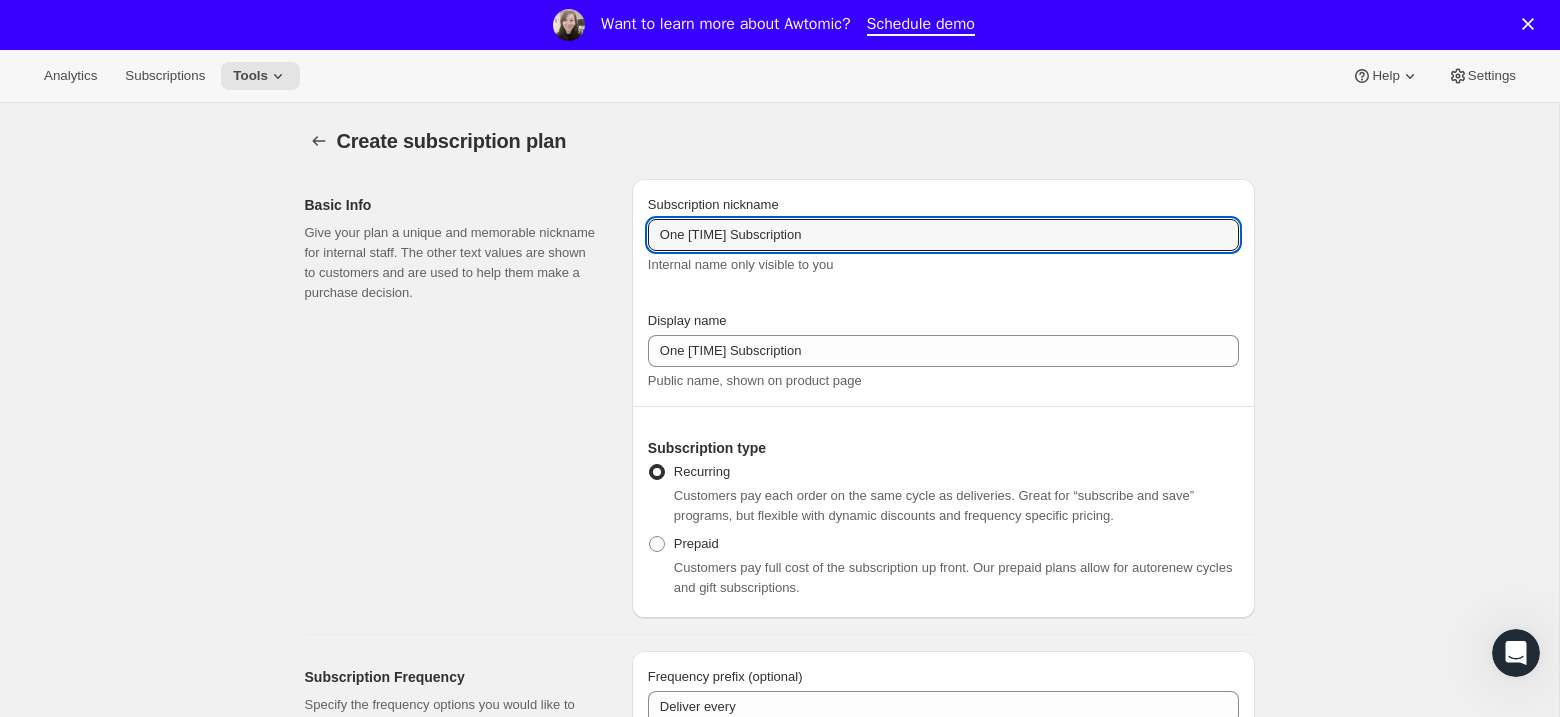 drag, startPoint x: 687, startPoint y: 231, endPoint x: 621, endPoint y: 231, distance: 66 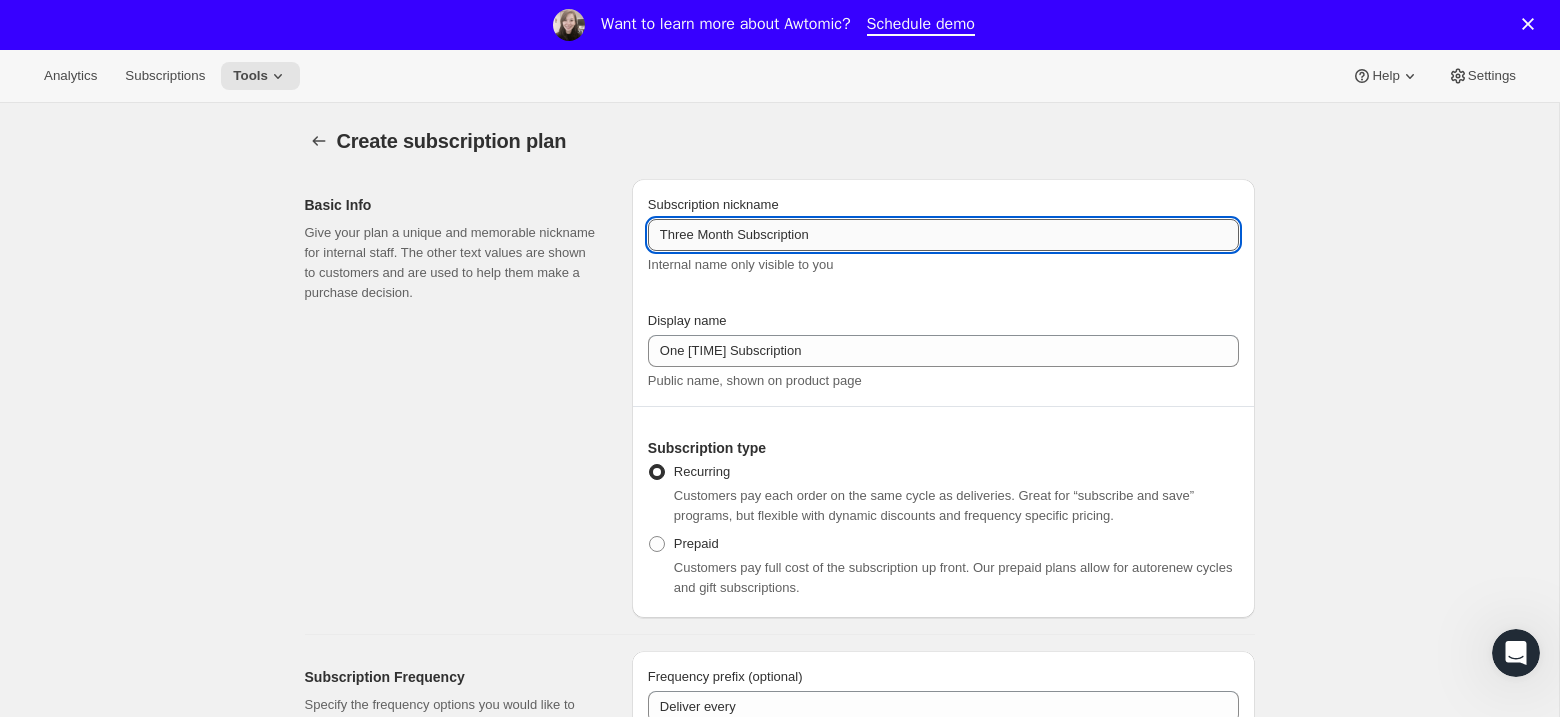 click on "Three Month Subscription" at bounding box center [943, 235] 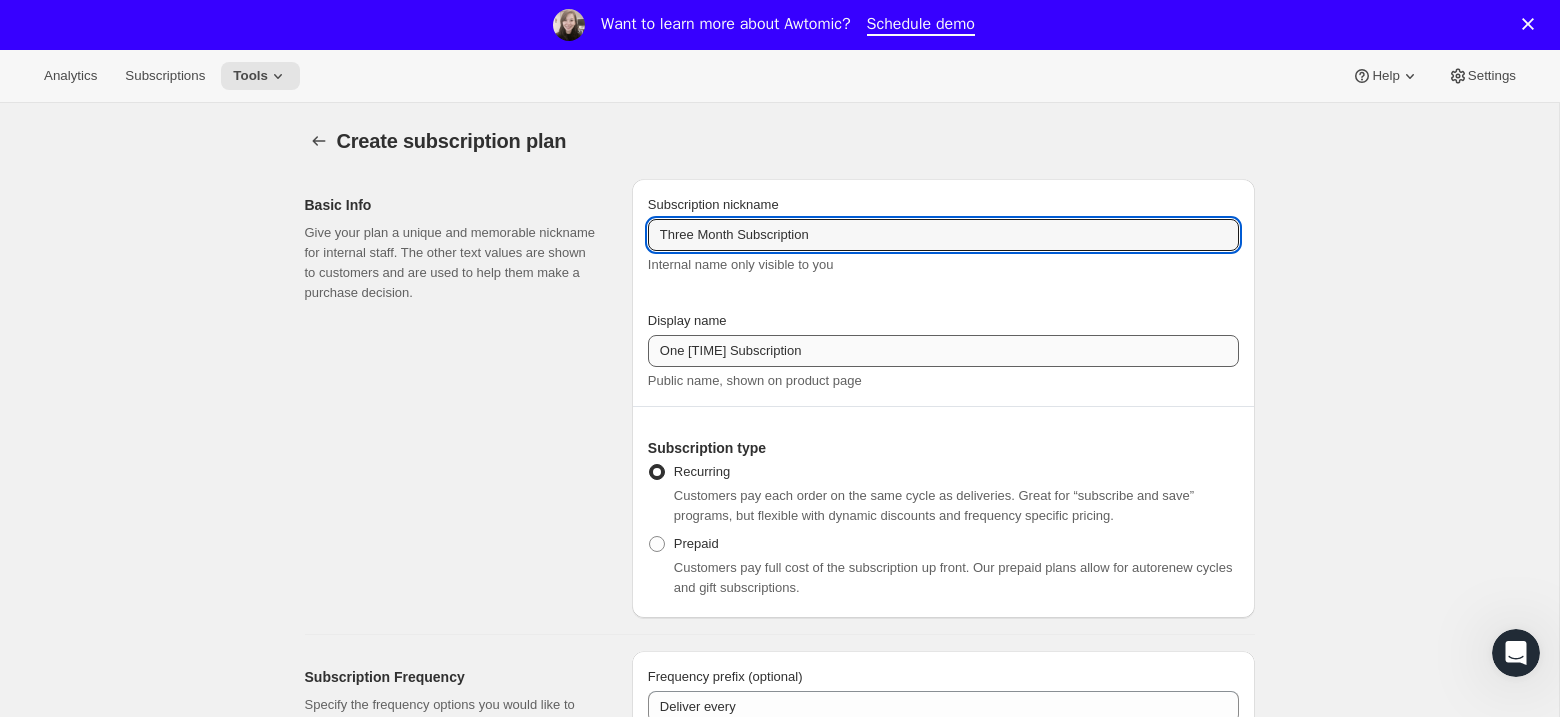 type on "Three Month Subscription" 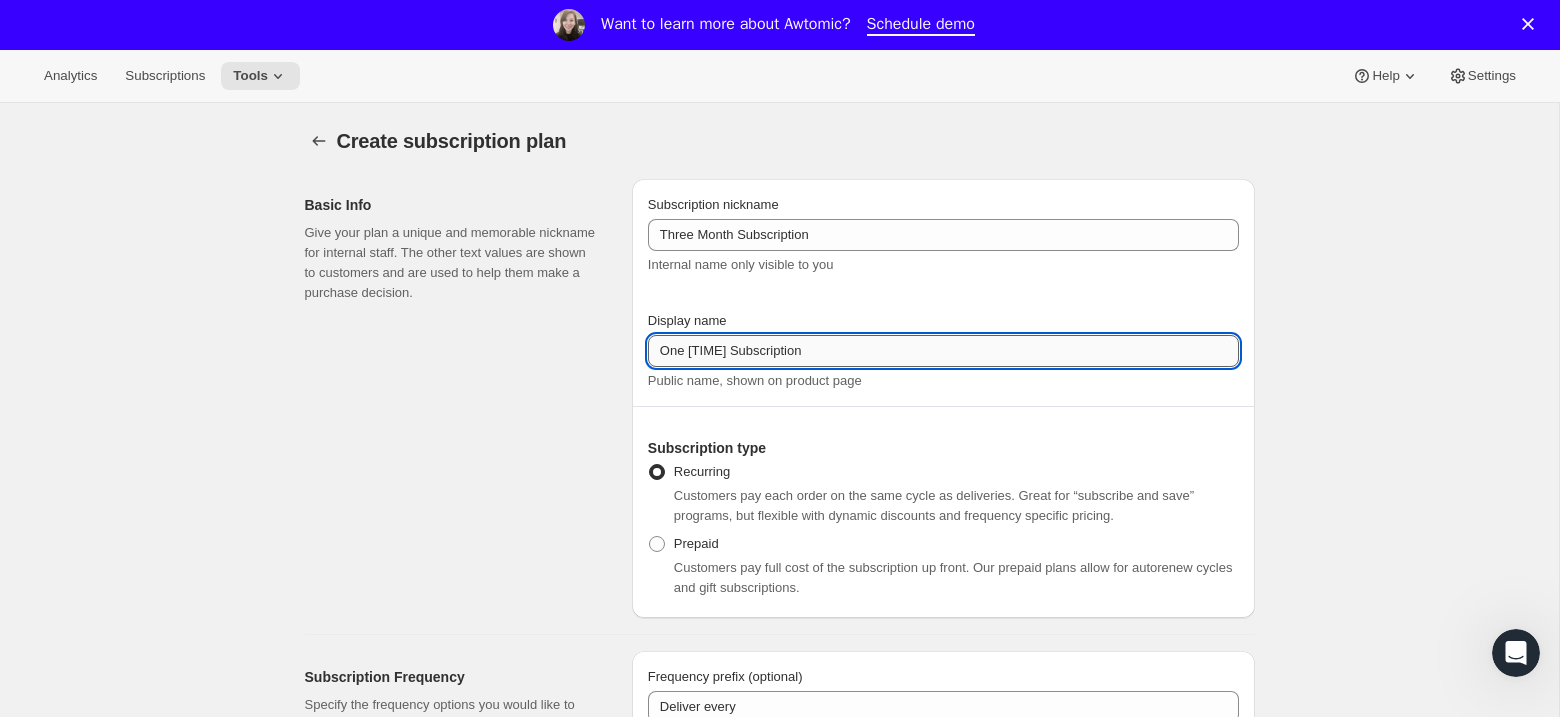 click on "One [TIME] Subscription" at bounding box center [943, 351] 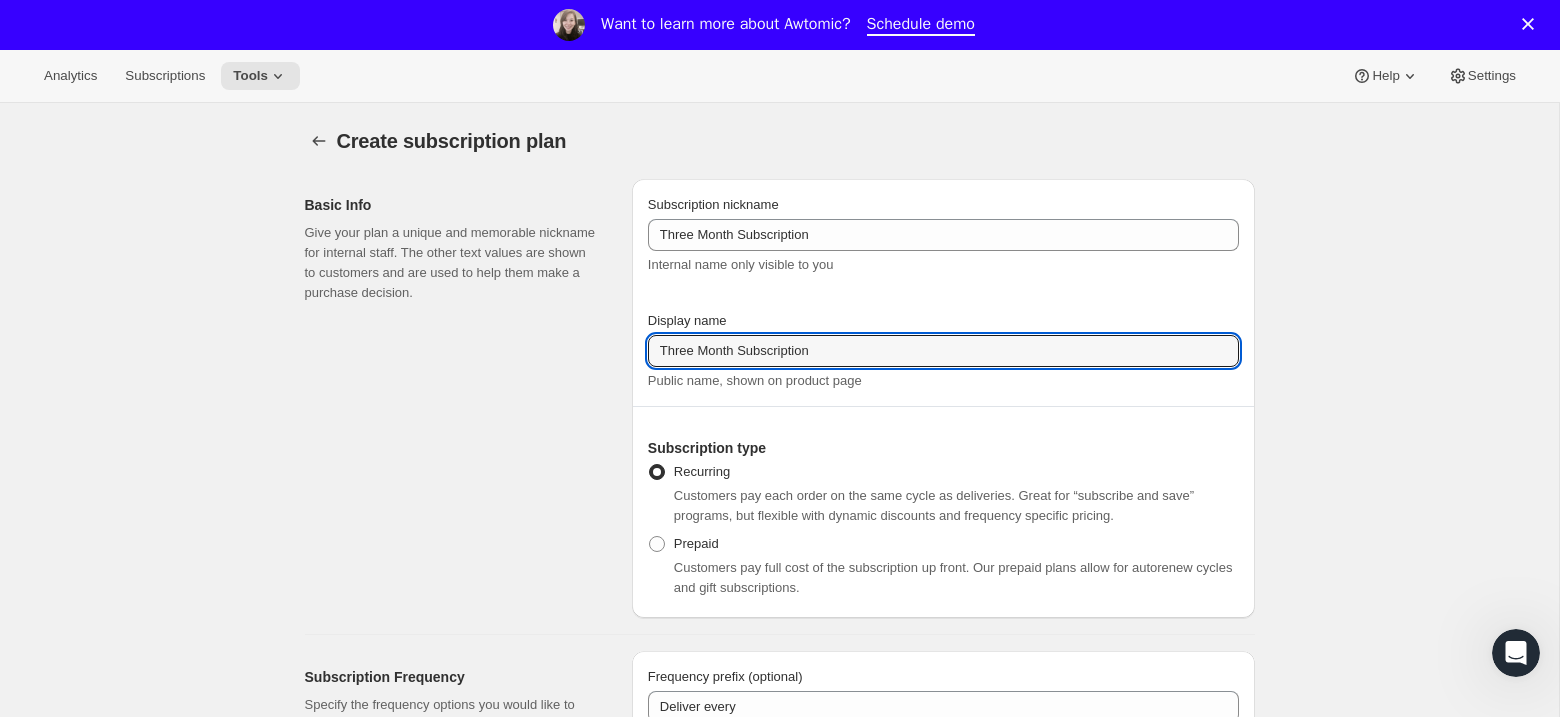 type on "Three Month Subscription" 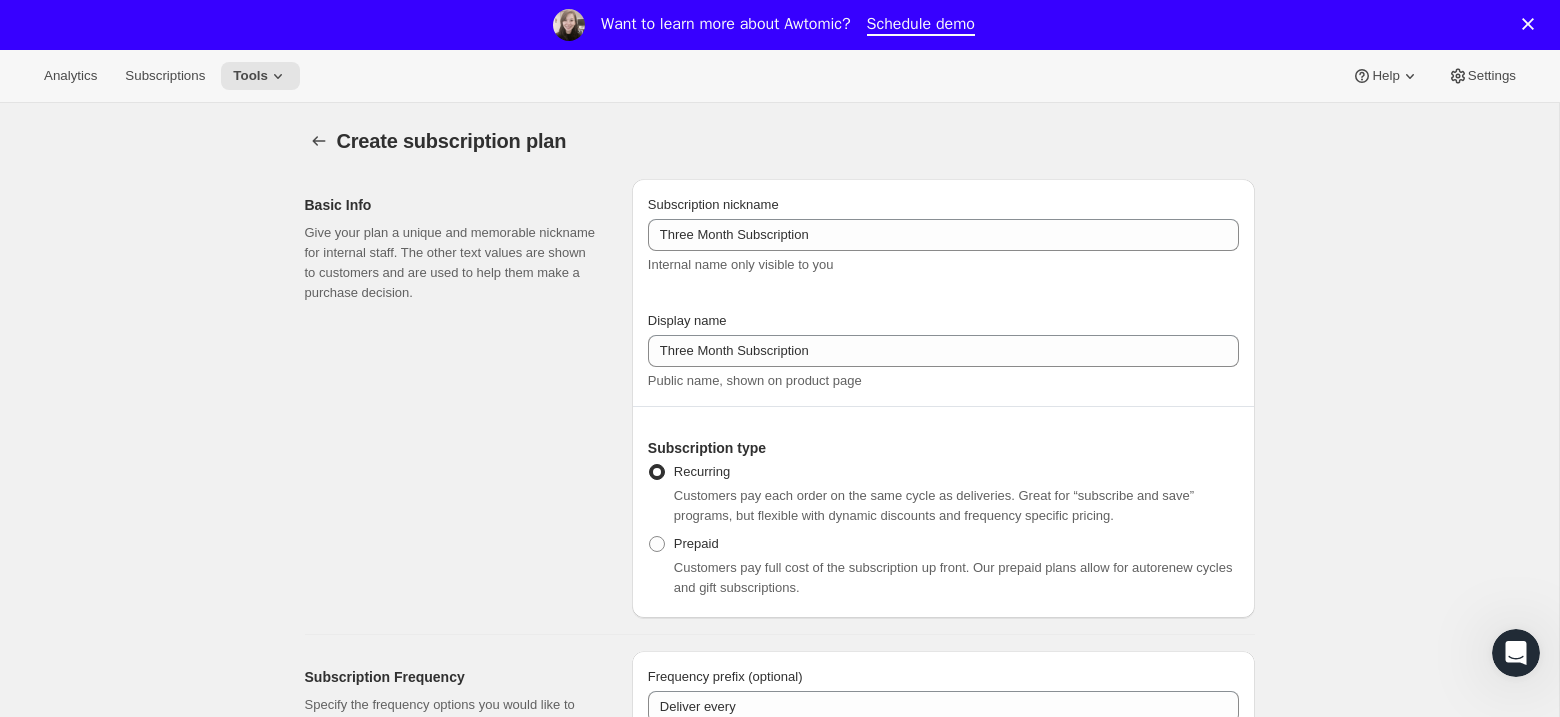 scroll, scrollTop: 123, scrollLeft: 0, axis: vertical 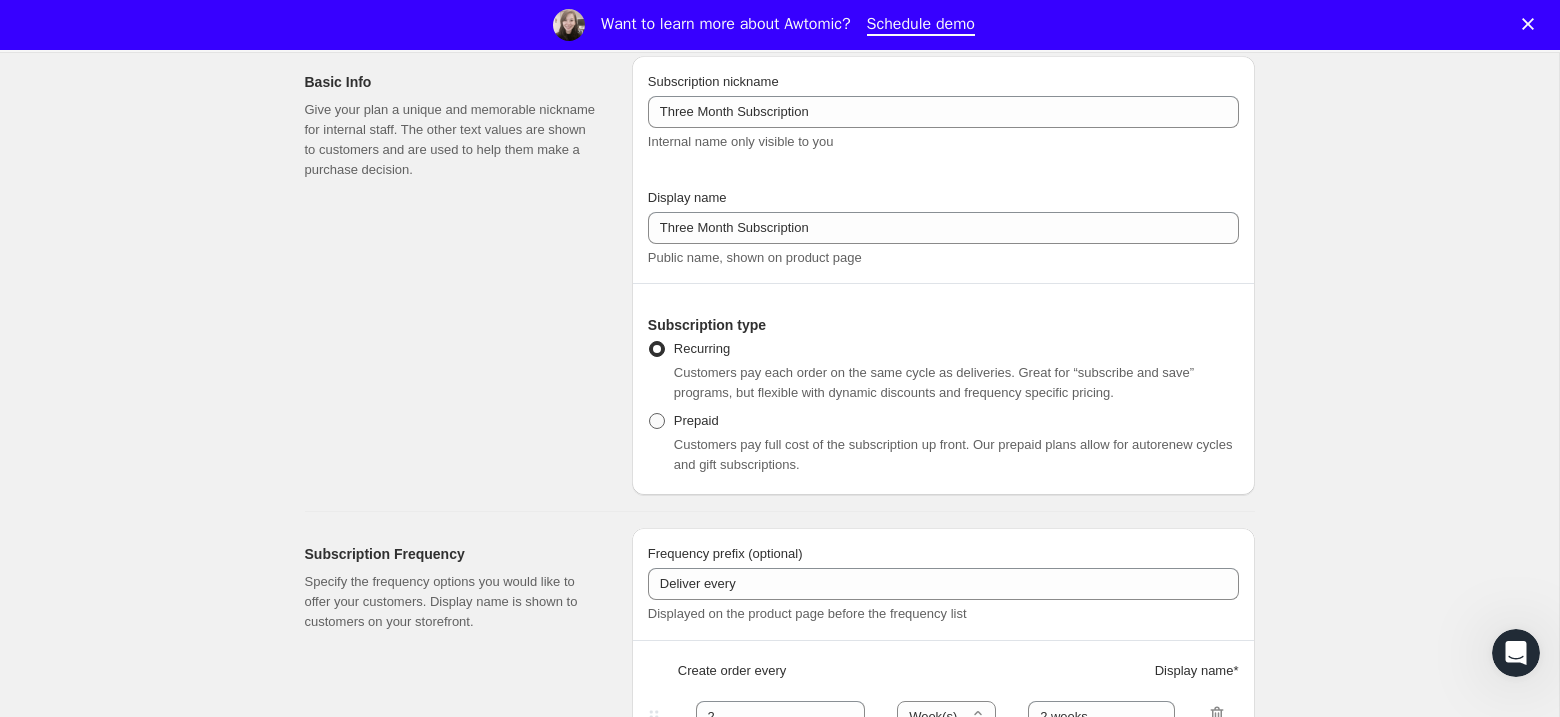 click on "Subscription nickname Three [TIME] Subscription Internal name only visible to you Display name Three [TIME] Subscription Public name, shown on product page Subscription type Recurring Customers pay each order on the same cycle as deliveries. Great for “subscribe and save” programs, but flexible with dynamic discounts and frequency specific pricing. Prepaid Customers pay full cost of the subscription up front. Our prepaid plans allow for autorenew cycles and gift subscriptions." at bounding box center (943, 275) 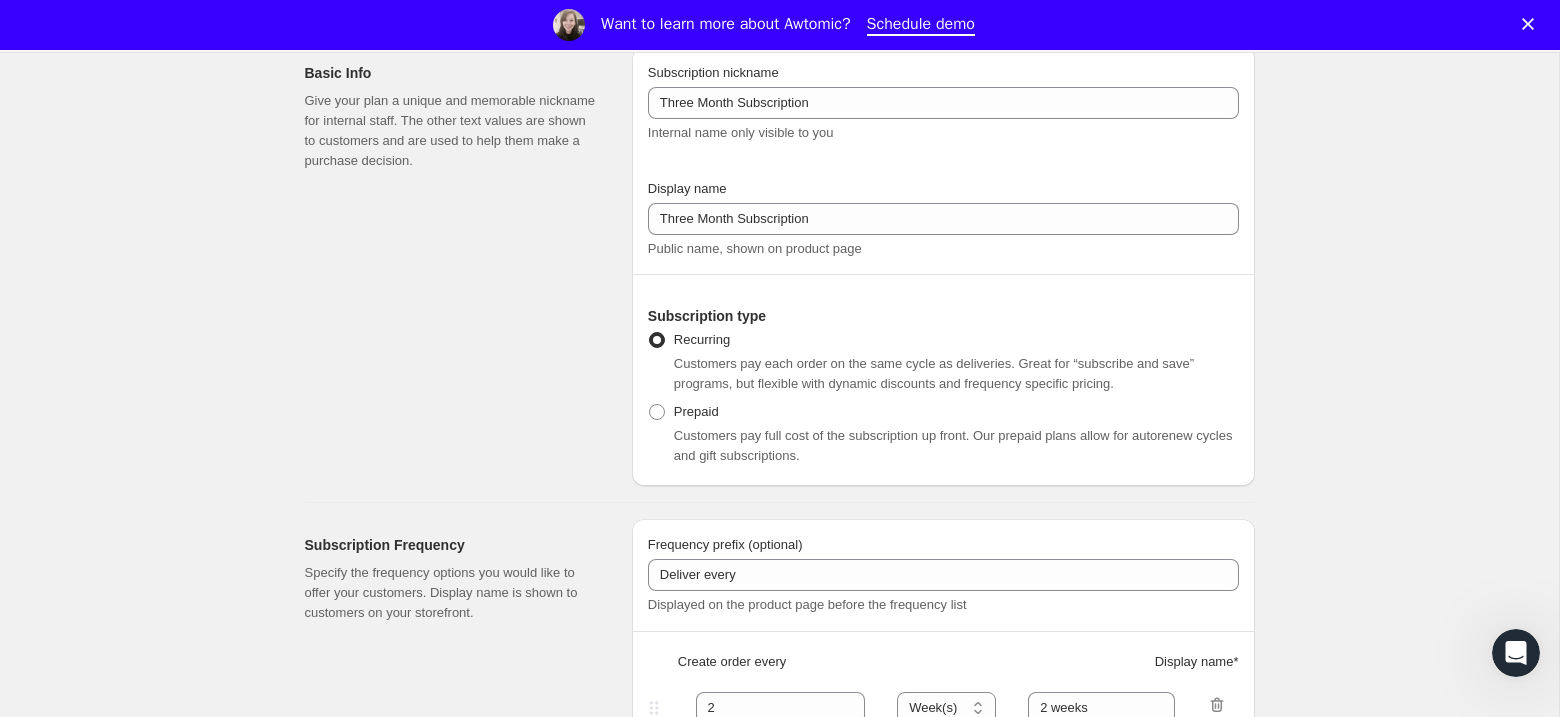 scroll, scrollTop: 135, scrollLeft: 0, axis: vertical 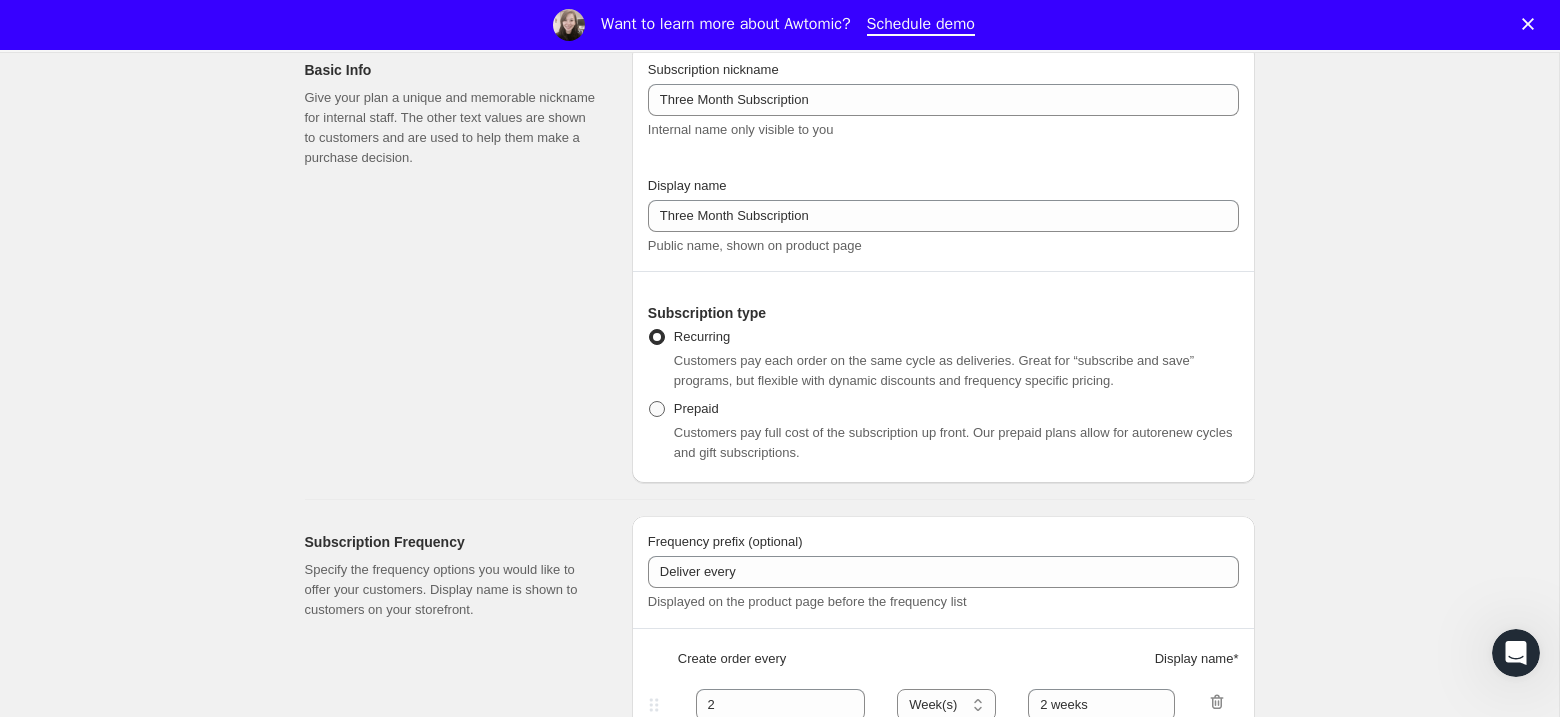 click on "Prepaid" at bounding box center [696, 408] 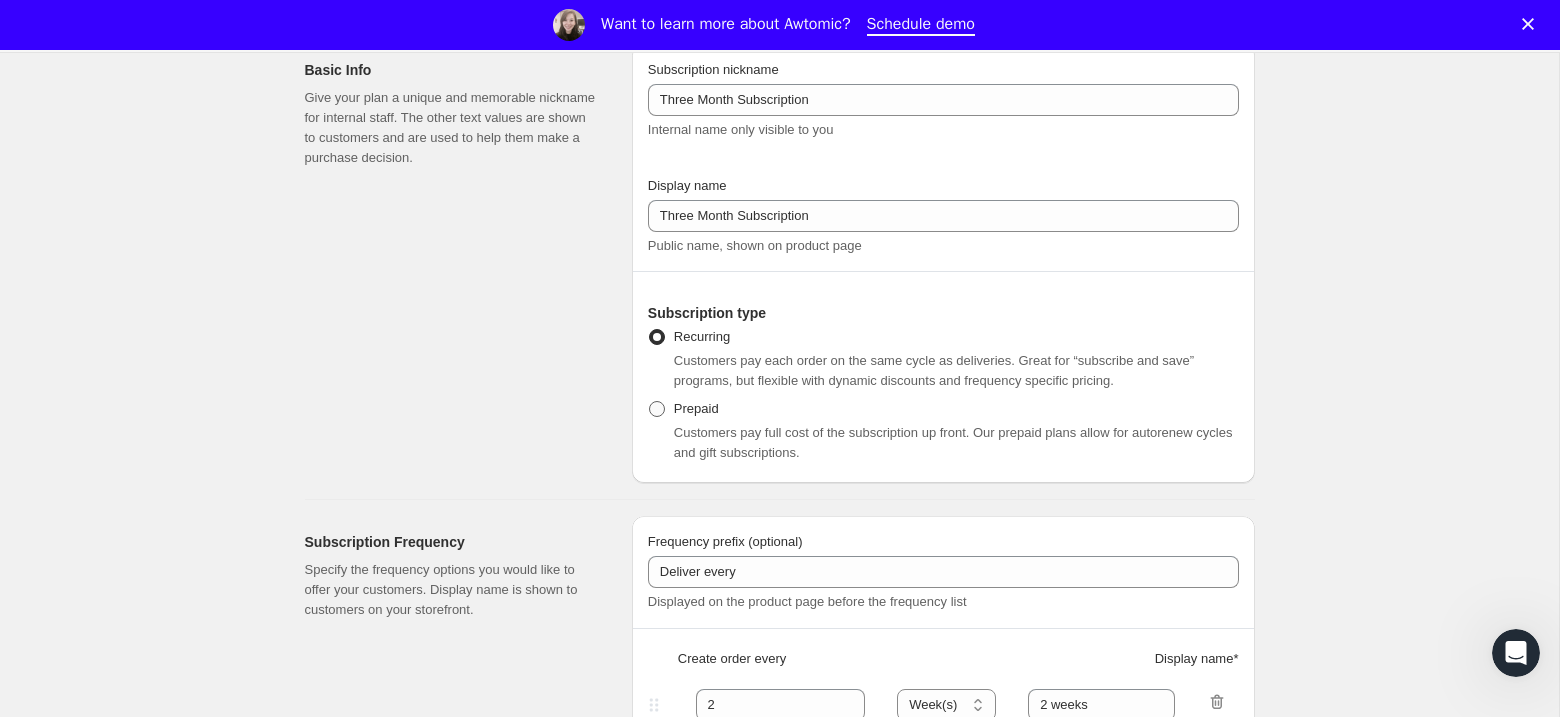 radio on "true" 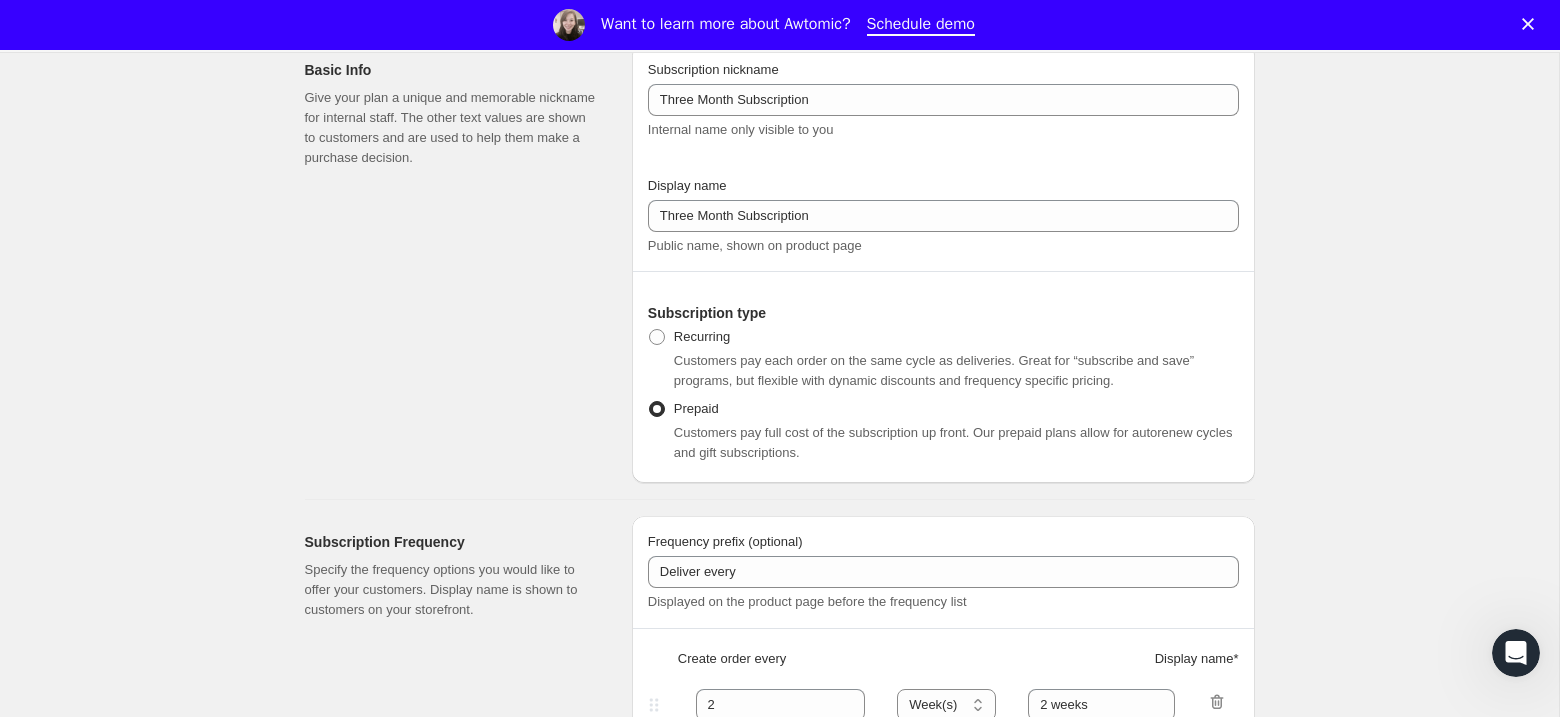 select on "MONTH" 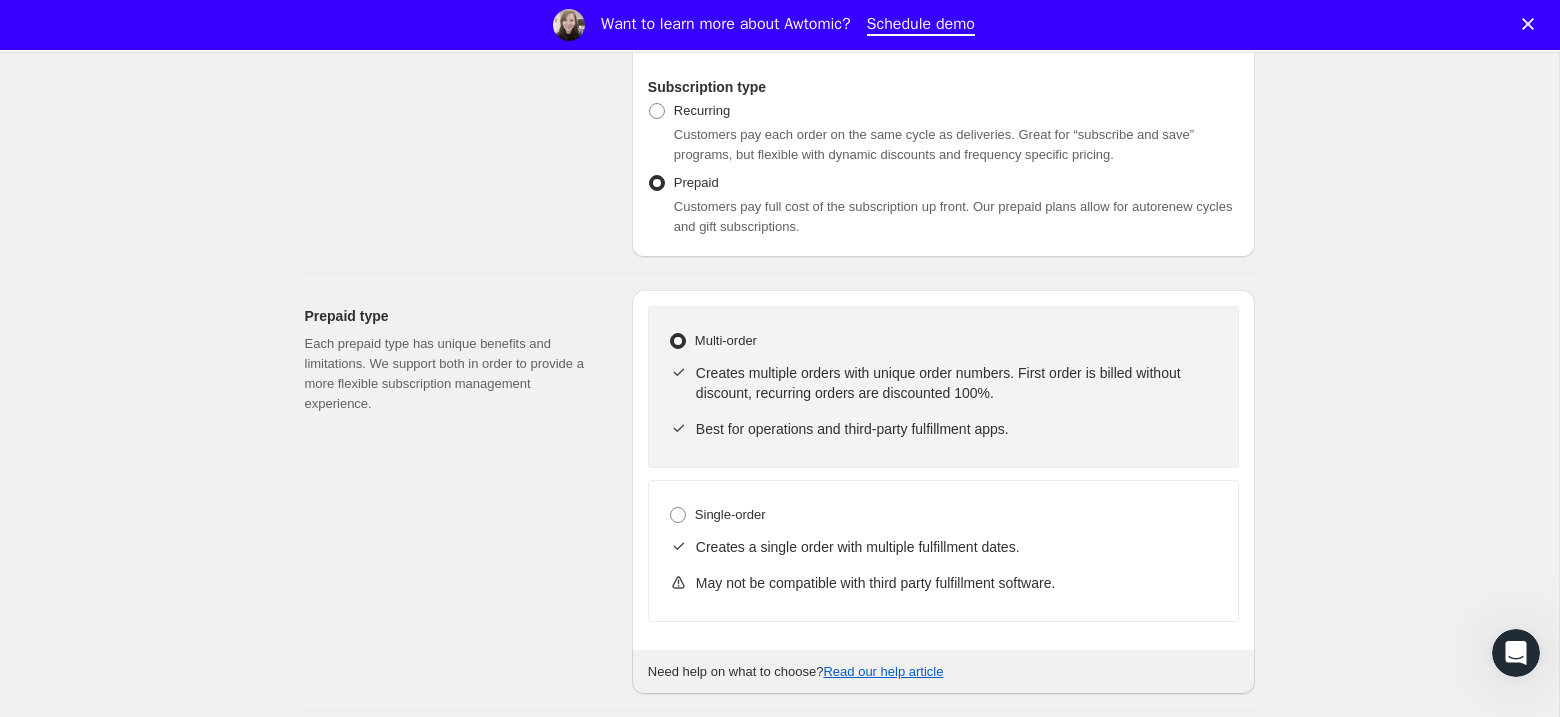 scroll, scrollTop: 362, scrollLeft: 0, axis: vertical 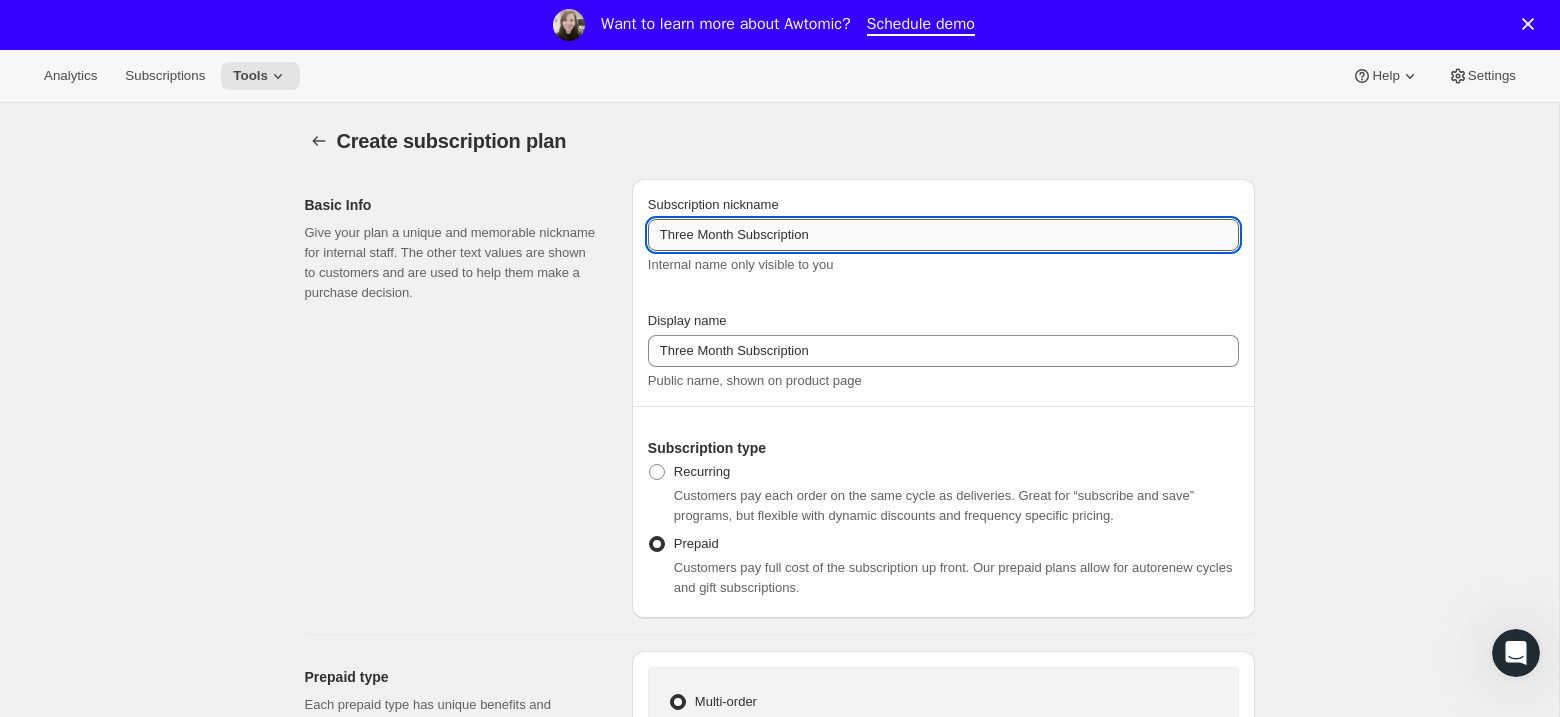 click on "Three Month Subscription" at bounding box center (943, 235) 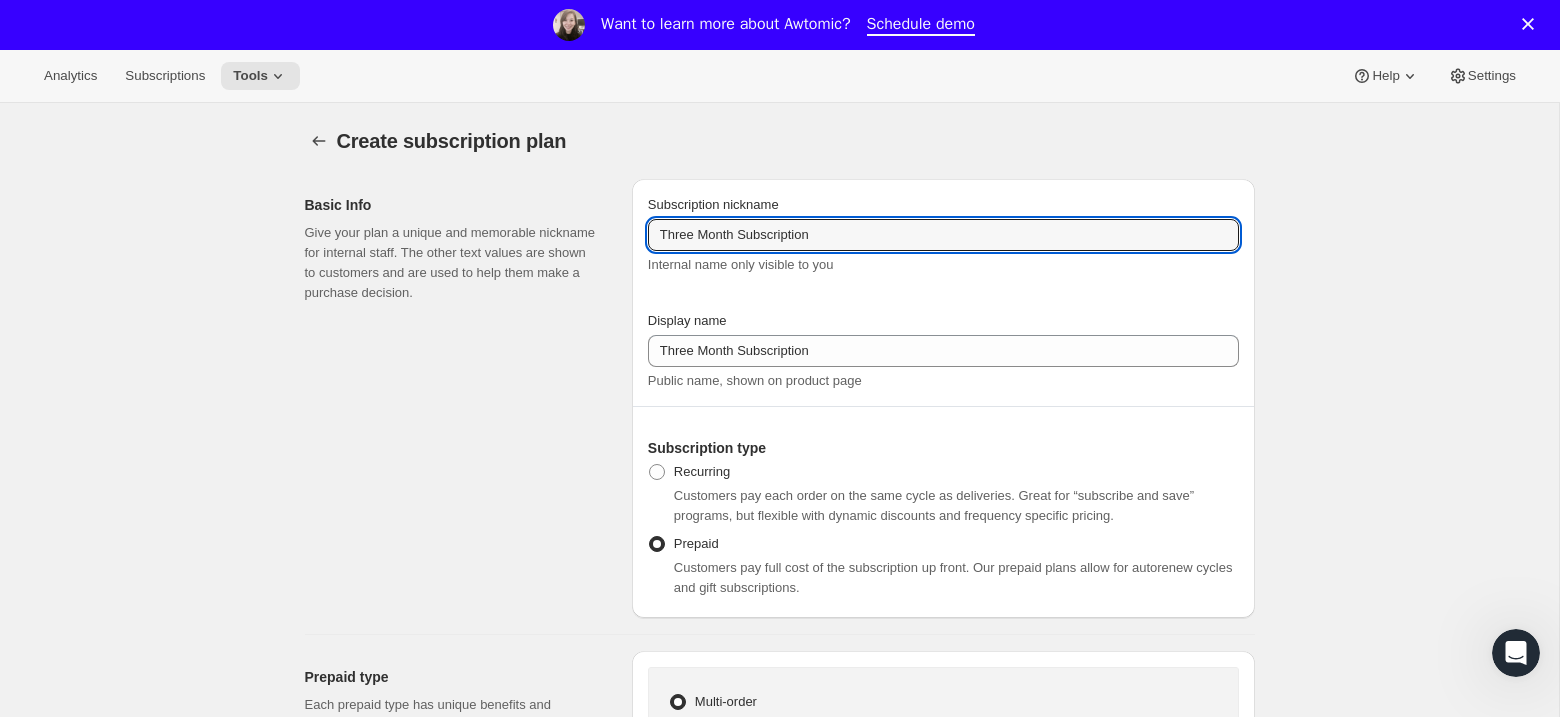drag, startPoint x: 701, startPoint y: 236, endPoint x: 593, endPoint y: 229, distance: 108.226616 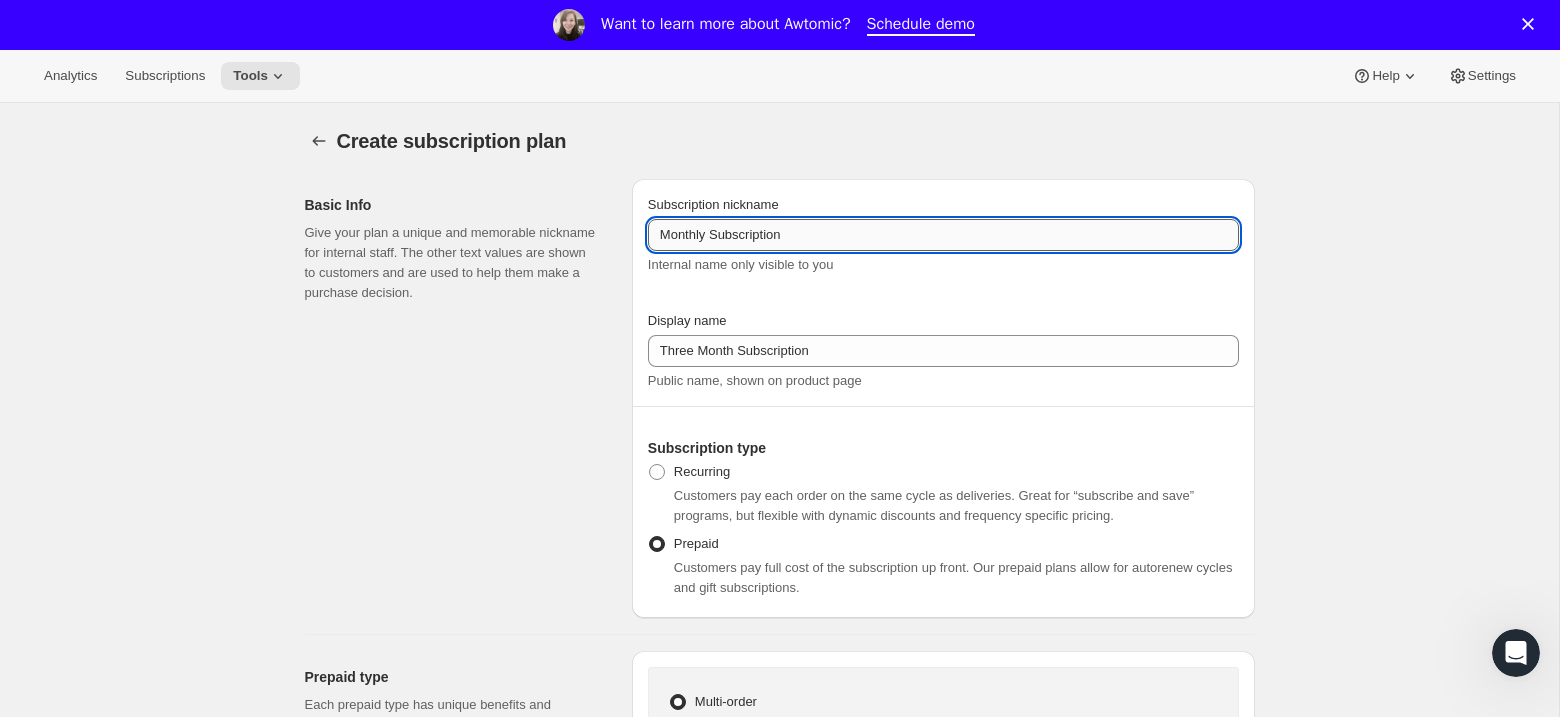 click on "Monthly Subscription" at bounding box center [943, 235] 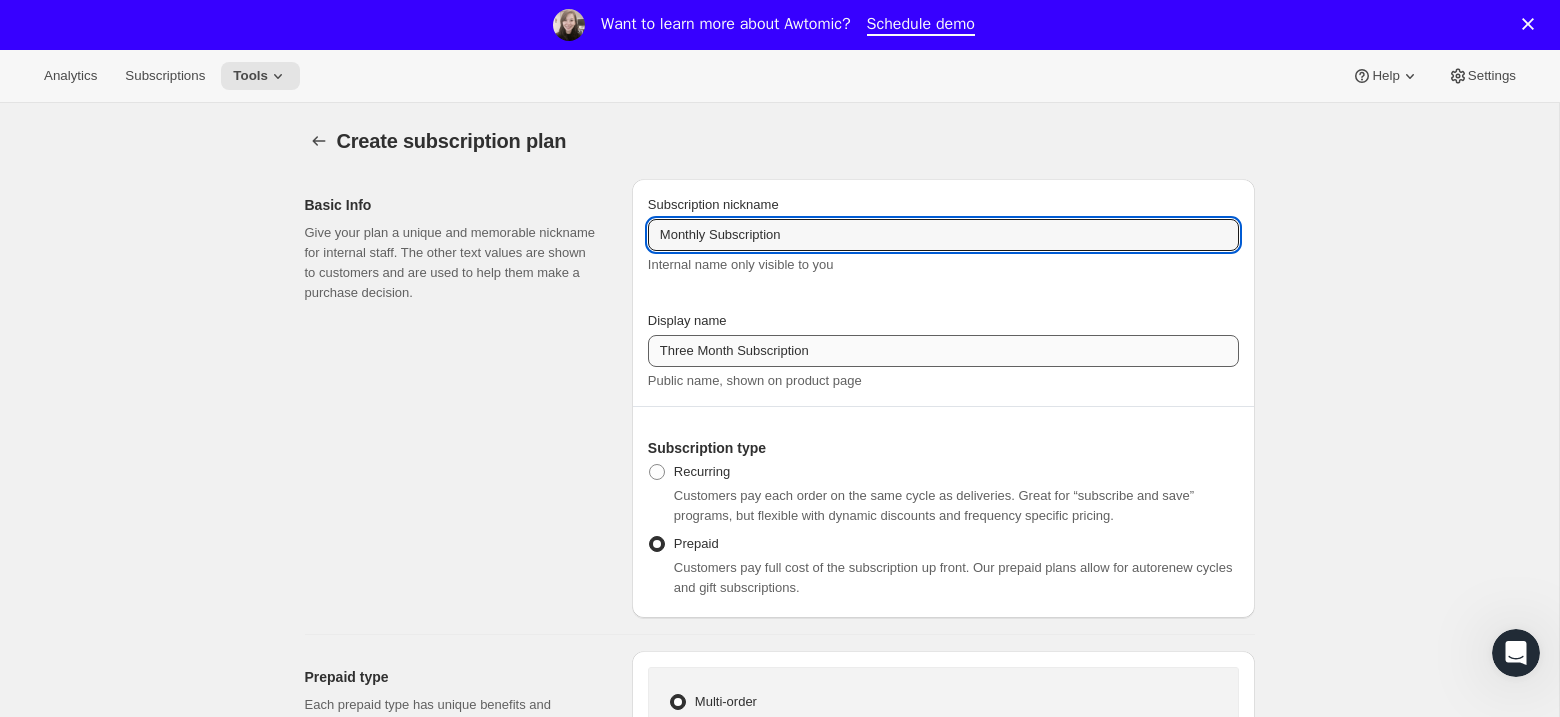 type on "Monthly Subscription" 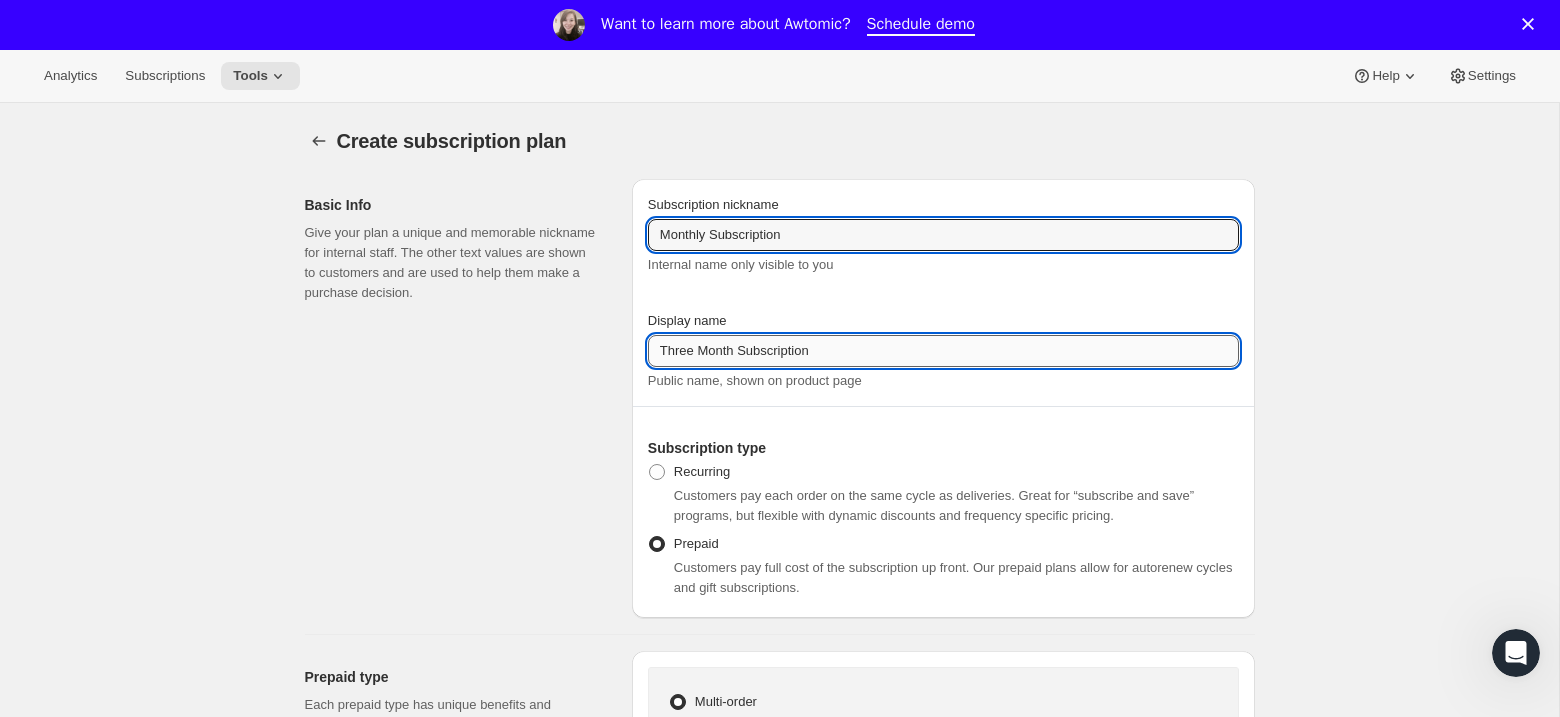 click on "Three Month Subscription" at bounding box center (943, 351) 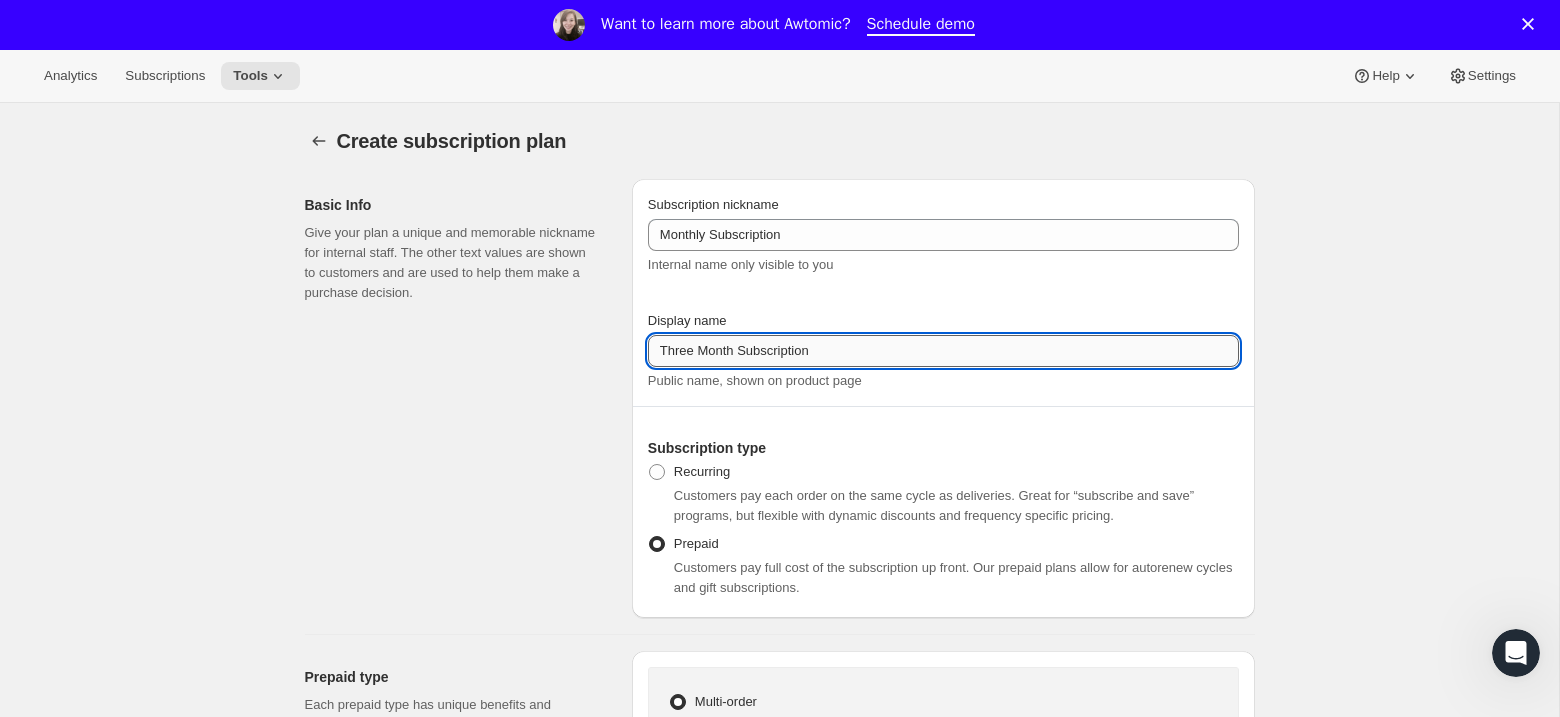 click on "Three Month Subscription" at bounding box center [943, 351] 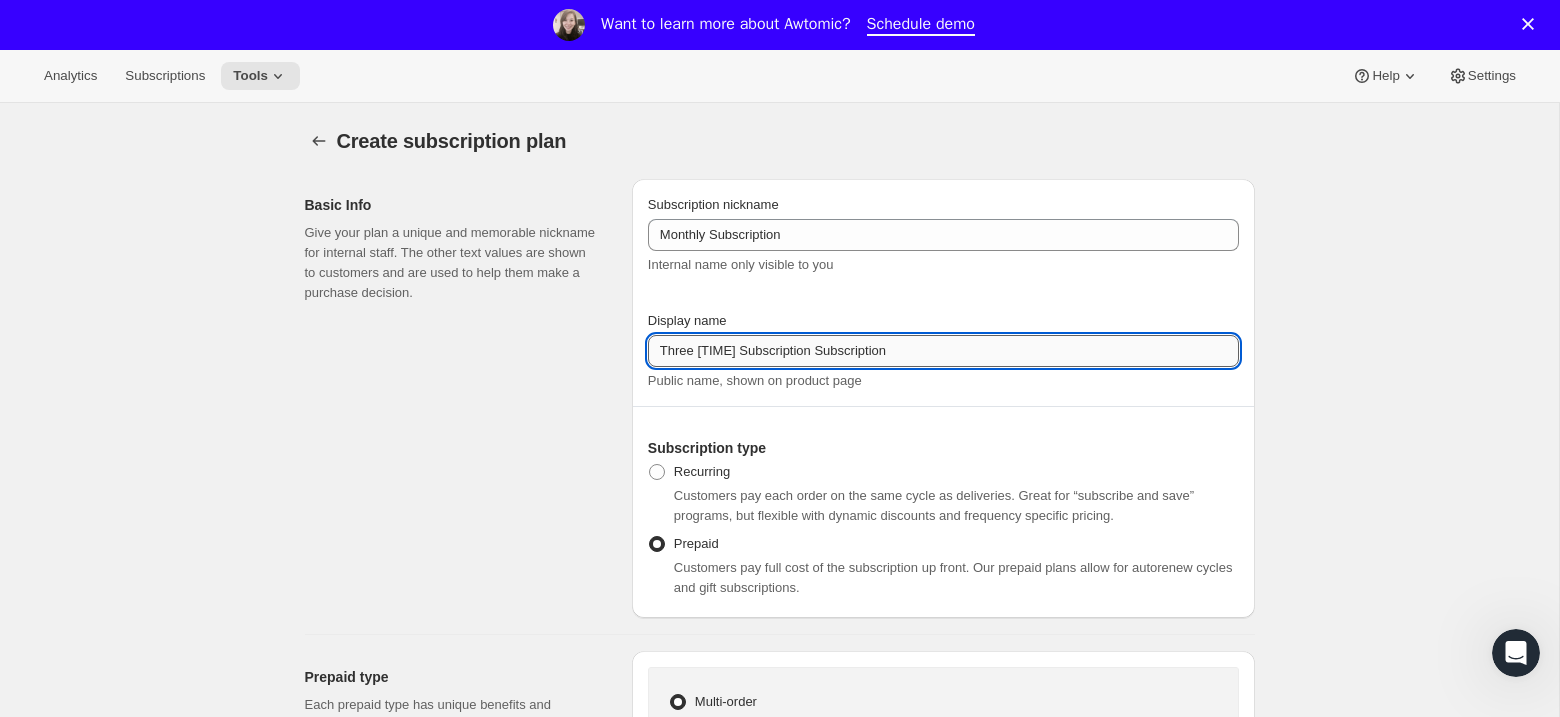 drag, startPoint x: 981, startPoint y: 336, endPoint x: 882, endPoint y: 349, distance: 99.849884 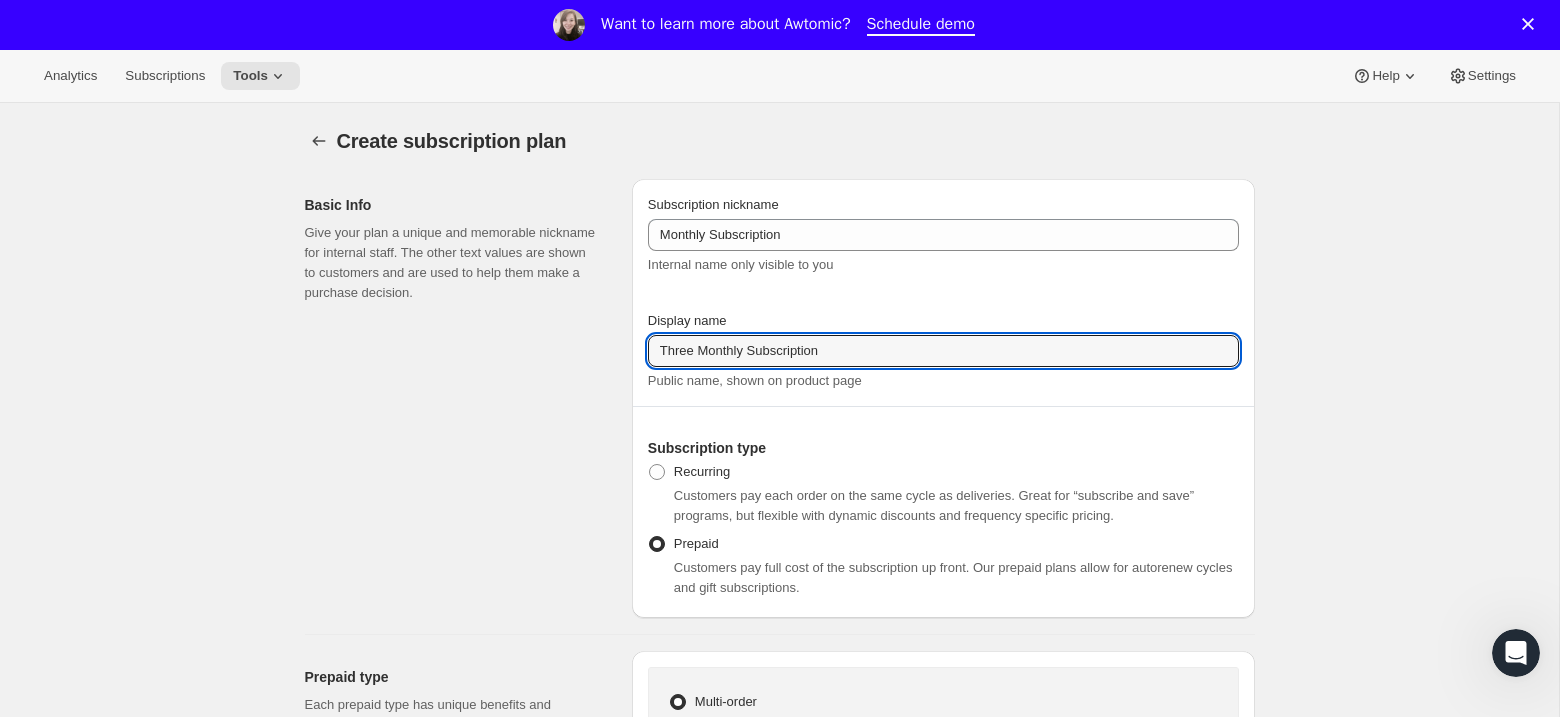 type on "Three Monthly Subscription" 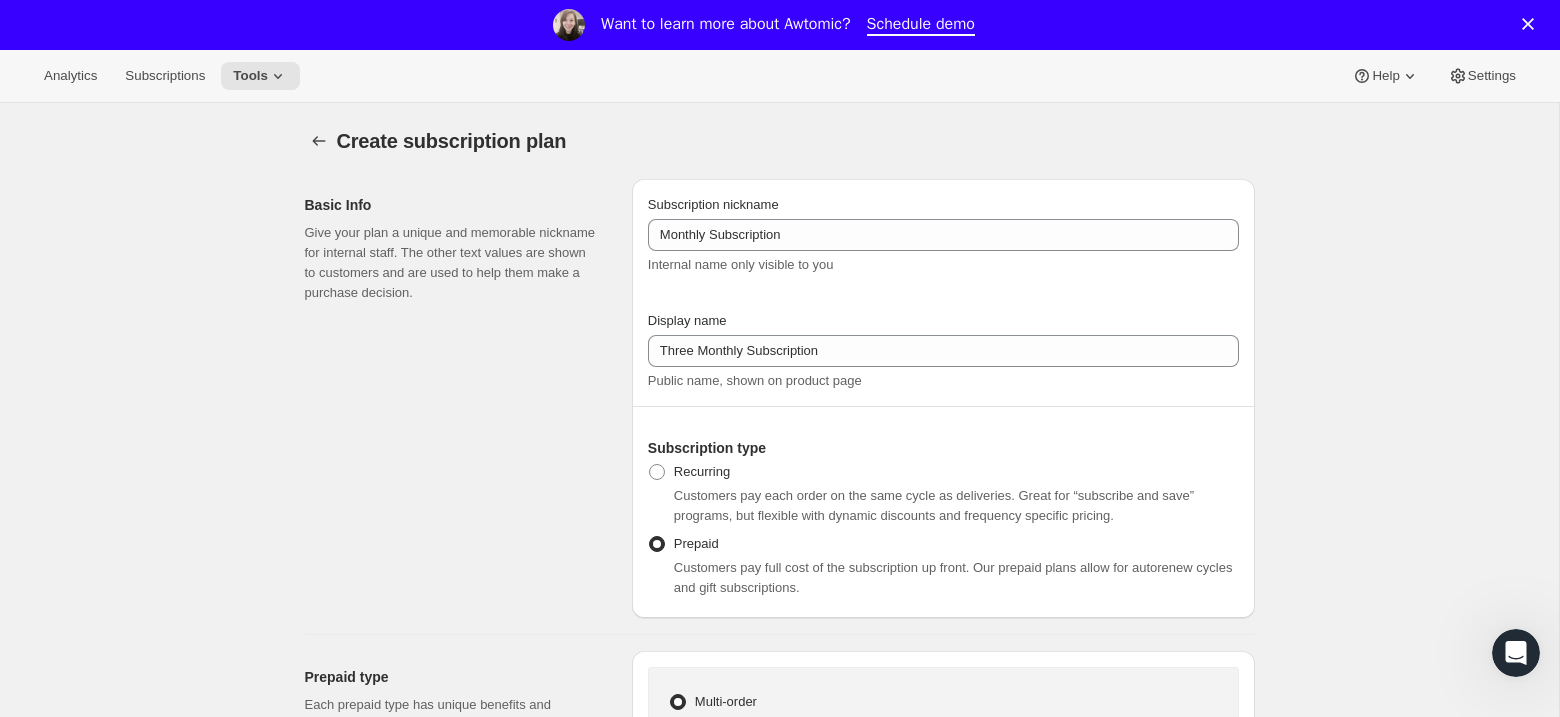 click on "Create subscription plan. This page is ready Create subscription plan Basic Info Give your plan a unique and memorable nickname for internal staff. The other text values are shown to customers and are used to help them make a purchase decision. Subscription nickname [TIME] Subscription Internal name only visible to you Display name Three [TIME] Subscription Public name, shown on product page Subscription type Recurring Customers pay each order on the same cycle as deliveries. Great for “subscribe and save” programs, but flexible with dynamic discounts and frequency specific pricing. Prepaid Customers pay full cost of the subscription up front. Our prepaid plans allow for autorenew cycles and gift subscriptions. Prepaid type Each prepaid type has unique benefits and limitations. We support both in order to provide a more flexible subscription management experience. Multi-order Creates multiple orders with unique order numbers. First order is billed without discount, recurring orders are discounted 100%." at bounding box center (779, 1703) 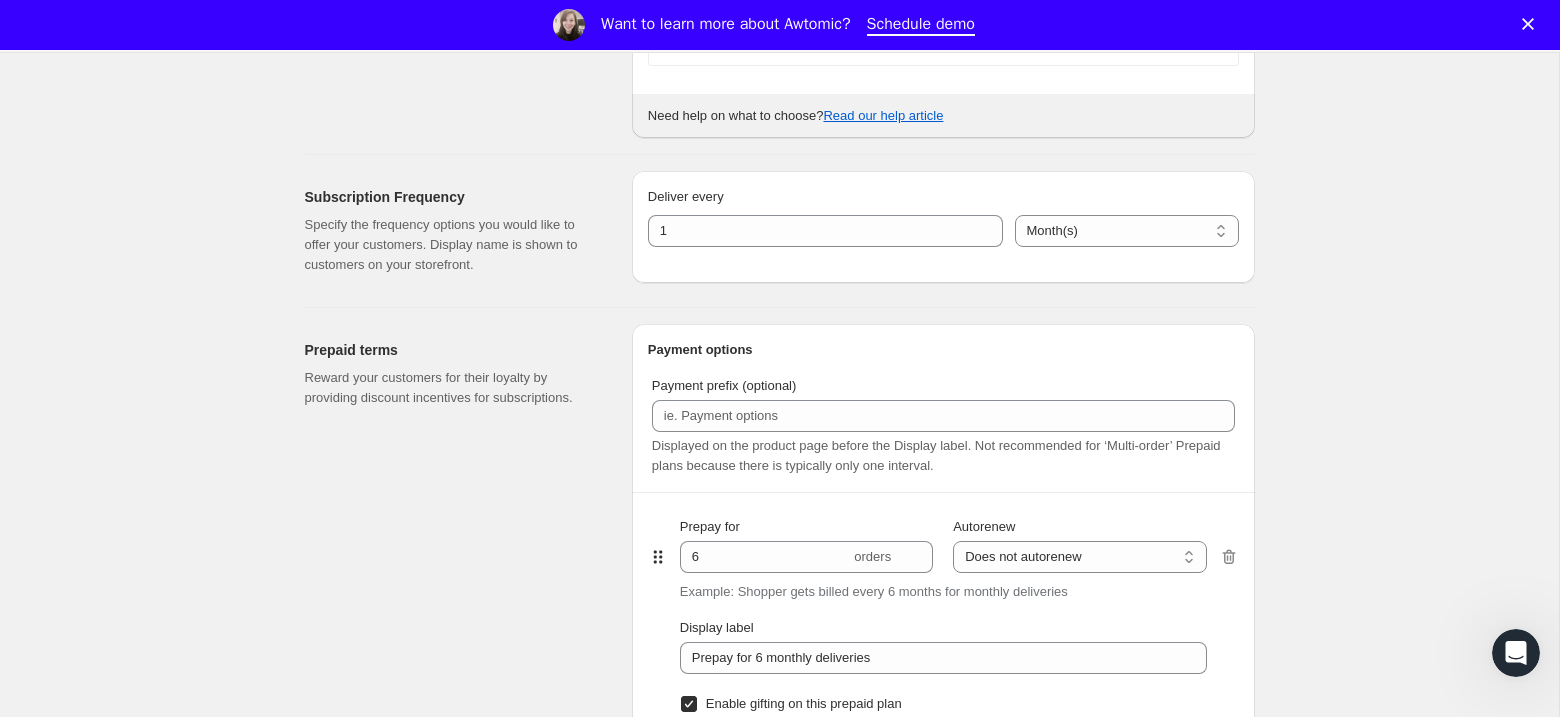 scroll, scrollTop: 957, scrollLeft: 0, axis: vertical 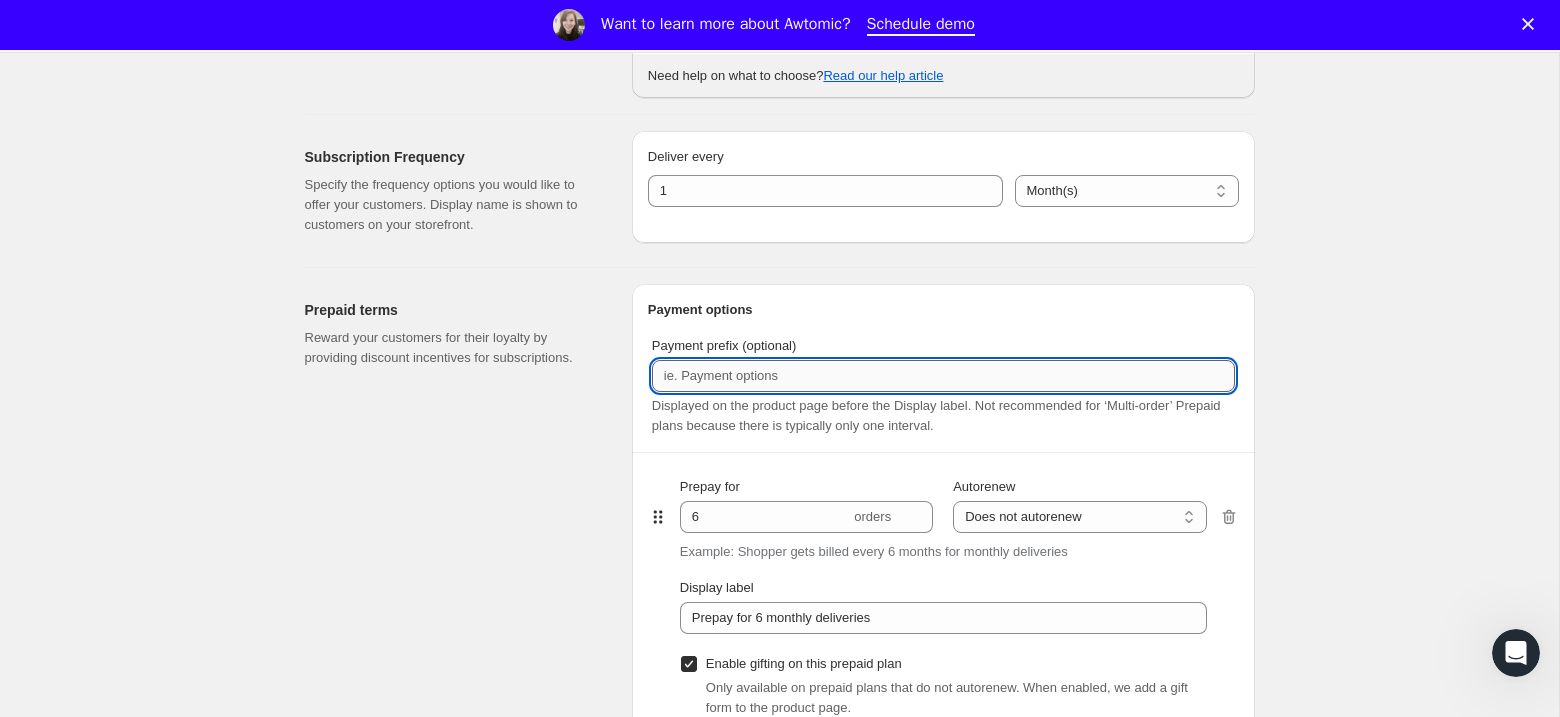 click on "Payment prefix (optional)" at bounding box center (943, 376) 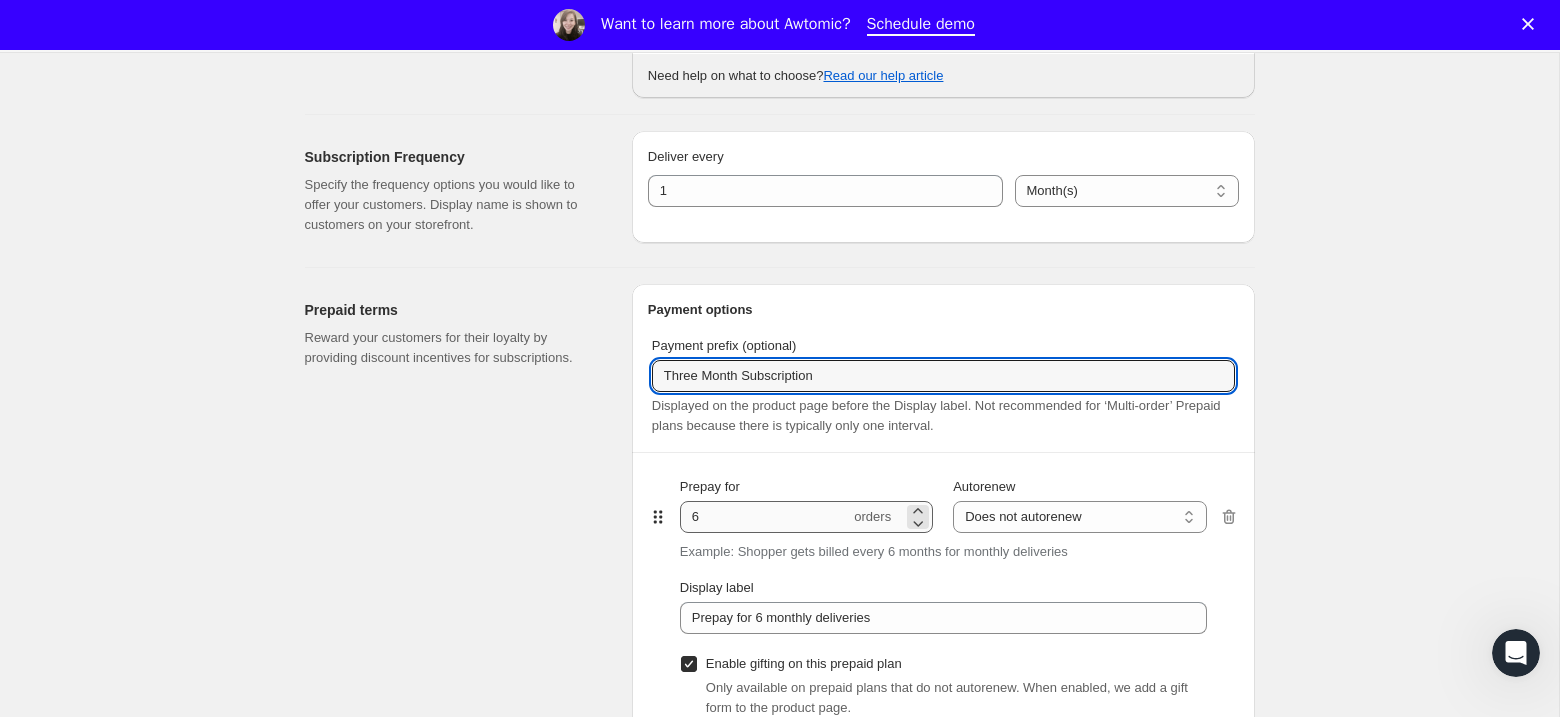 type on "Three Month Subscription" 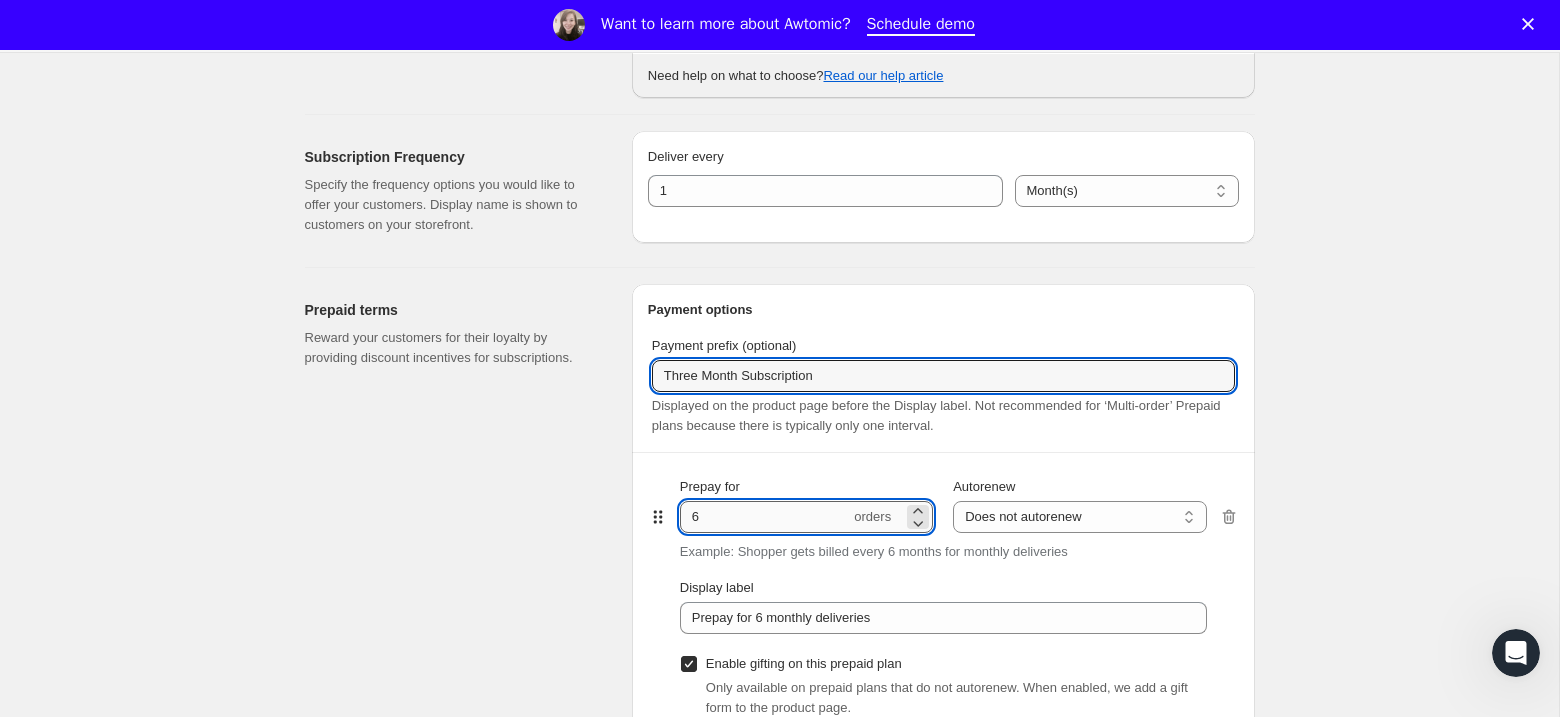 click on "6" at bounding box center [765, 517] 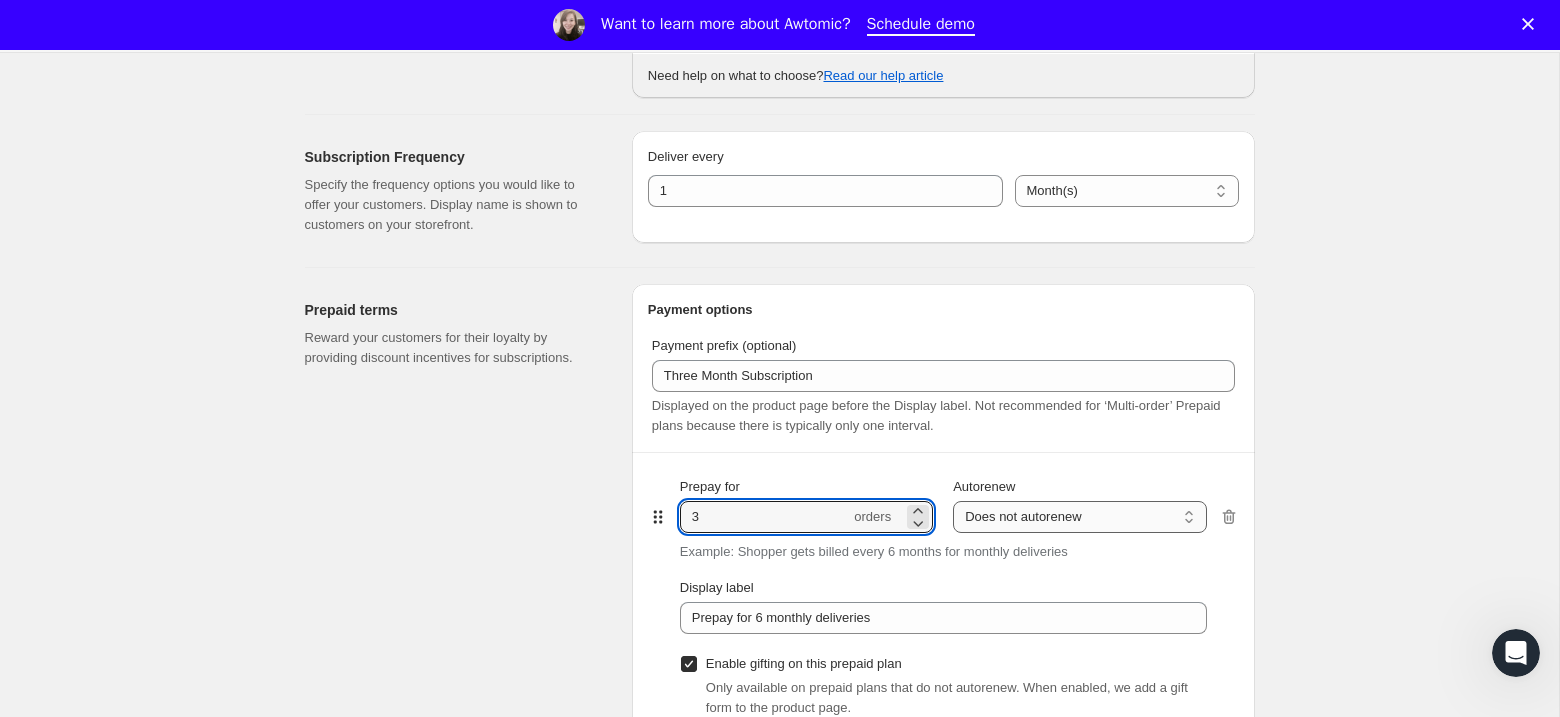type on "3" 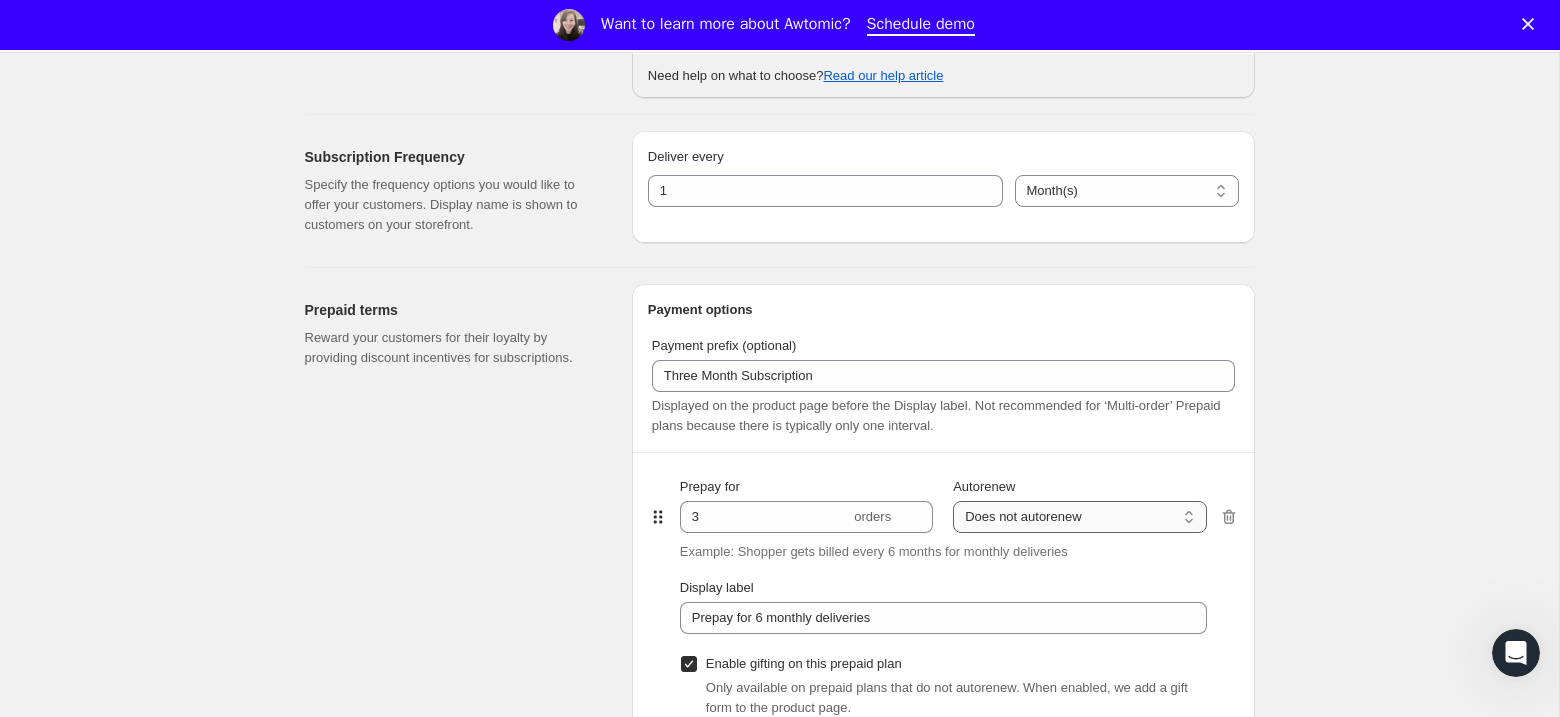 select on "ENABLED" 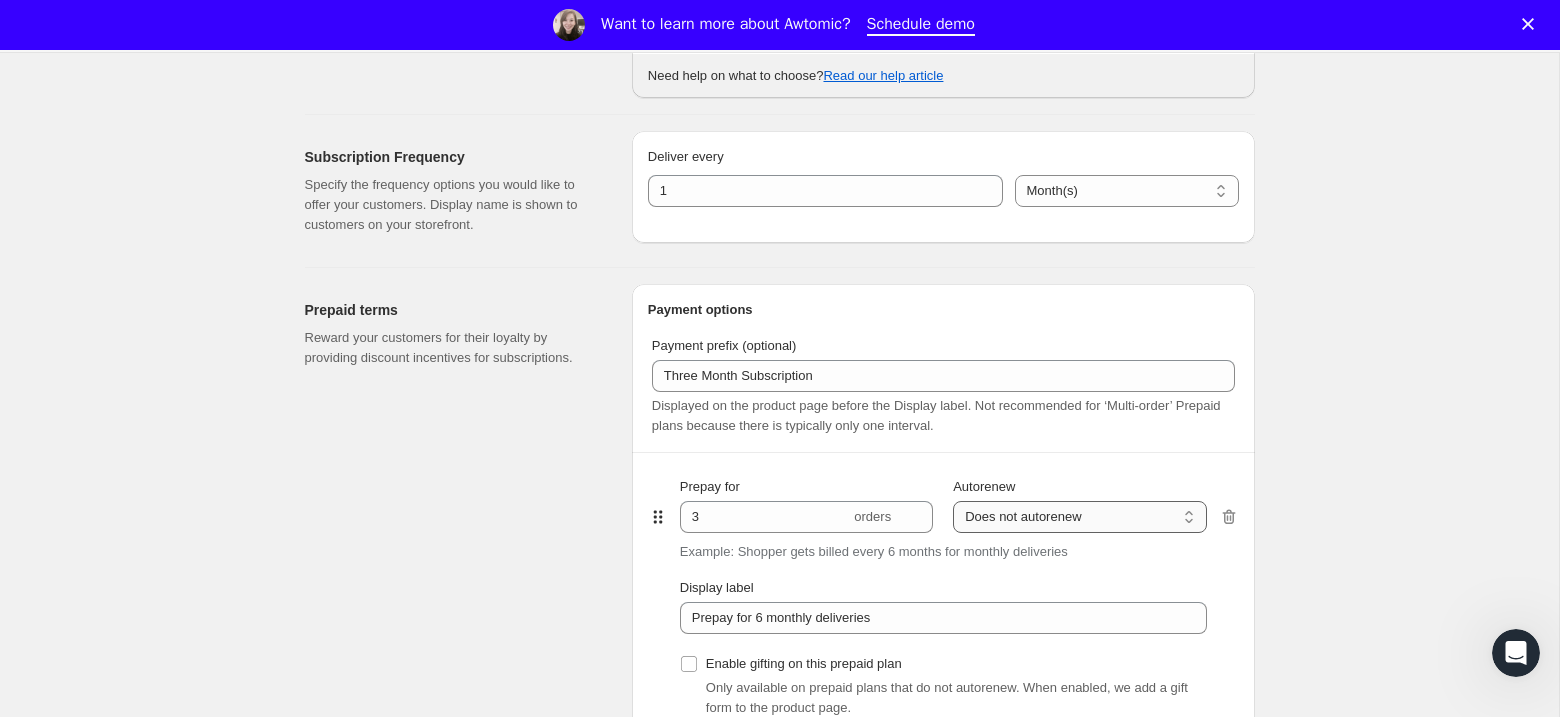 type on "Prepay for 6 [TIME] deliveries, Autorenews" 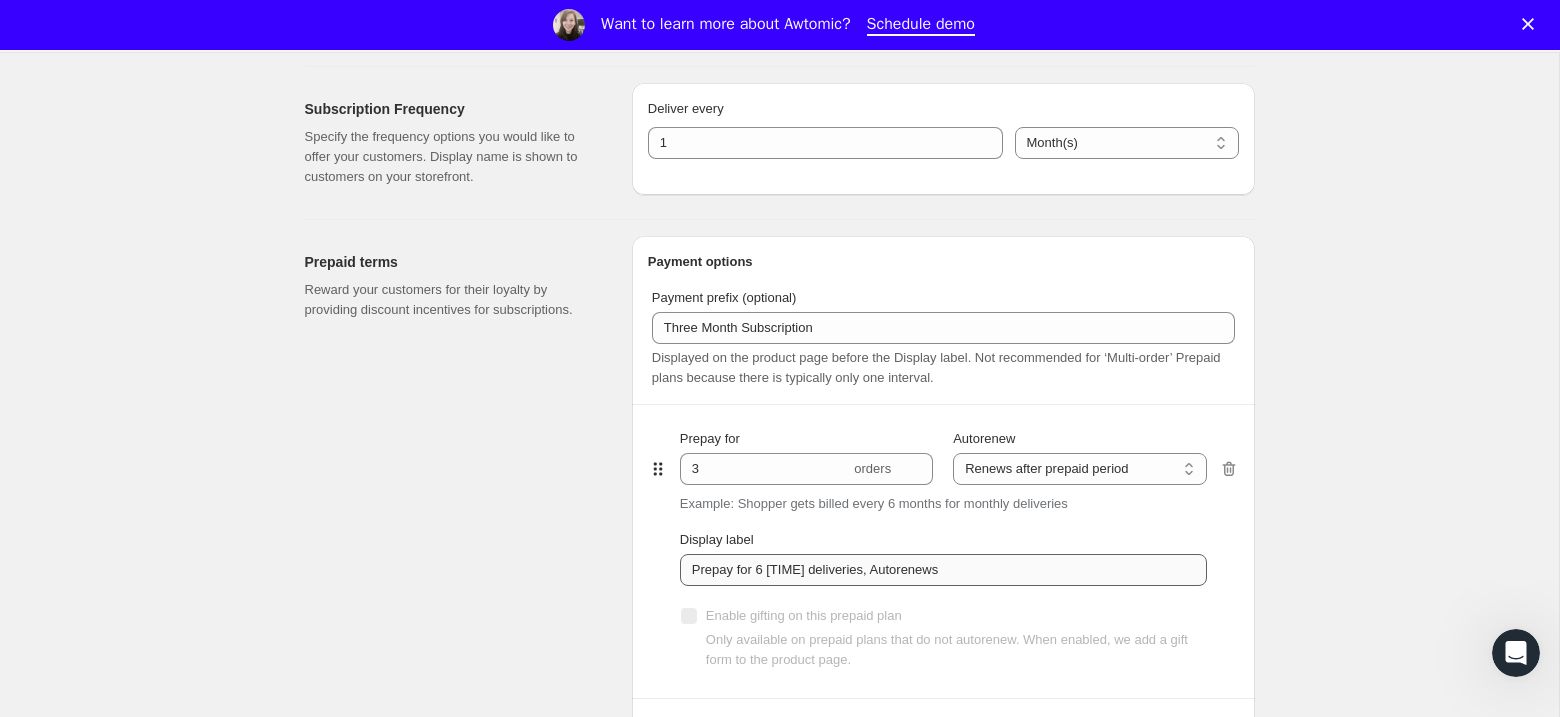 scroll, scrollTop: 1073, scrollLeft: 0, axis: vertical 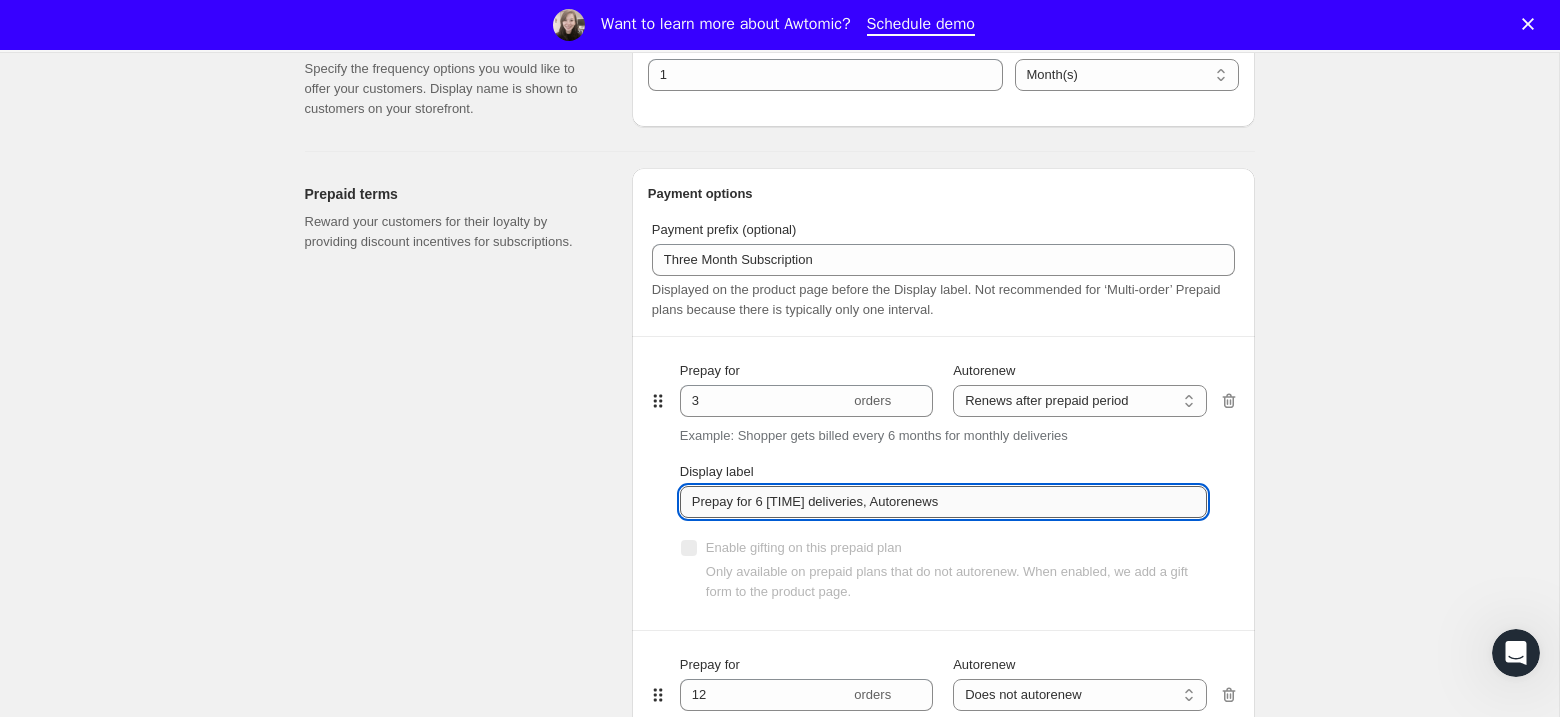 click on "Prepay for 6 [TIME] deliveries, Autorenews" at bounding box center [943, 502] 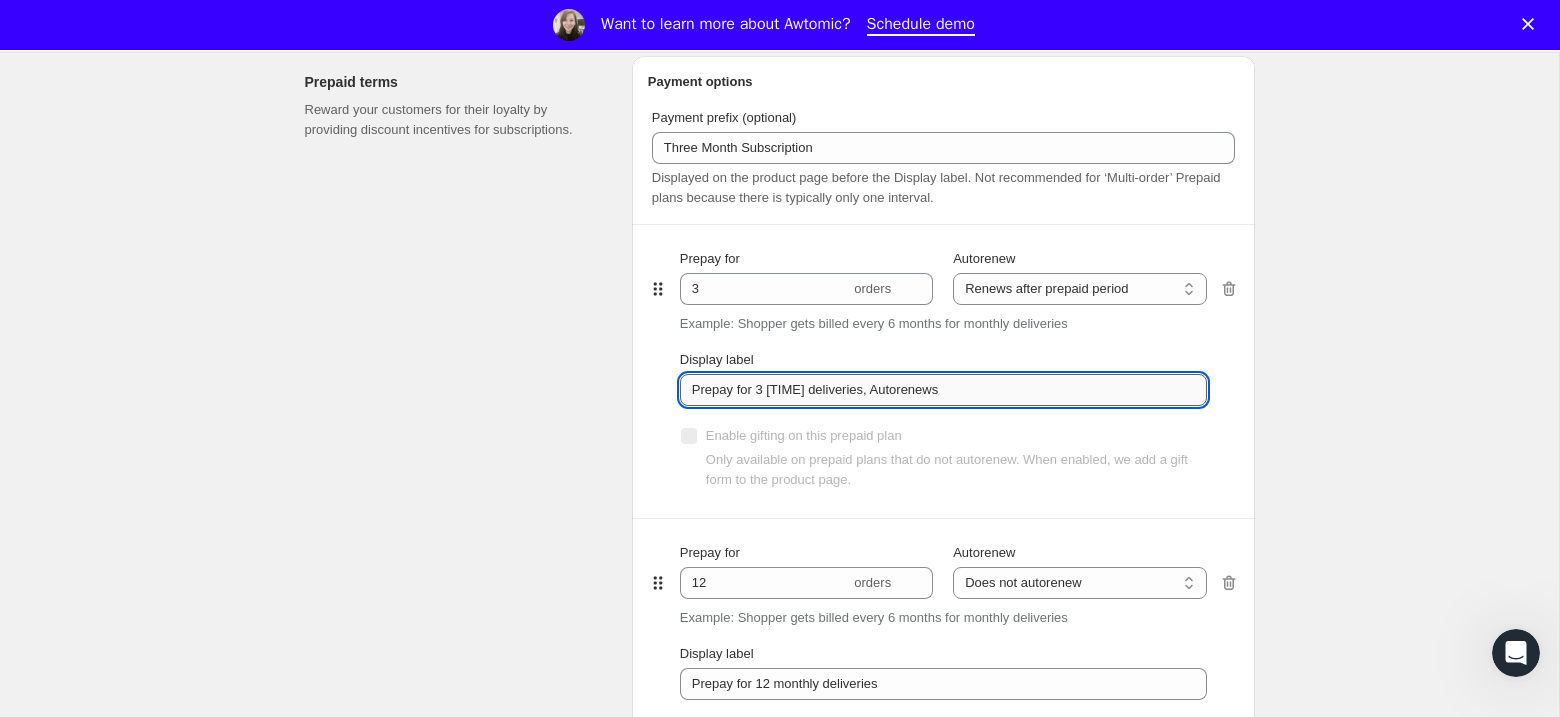 scroll, scrollTop: 1186, scrollLeft: 0, axis: vertical 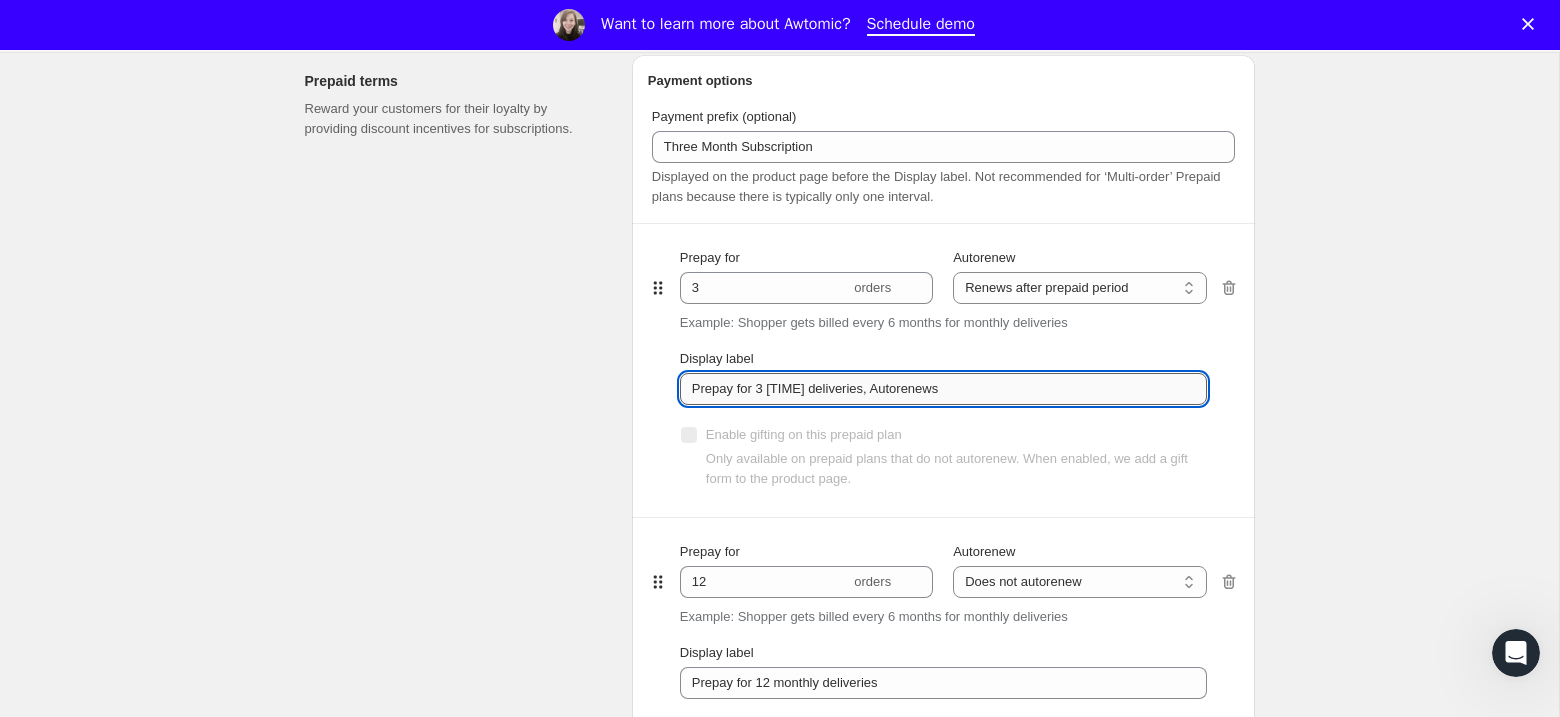 drag, startPoint x: 979, startPoint y: 387, endPoint x: 928, endPoint y: 387, distance: 51 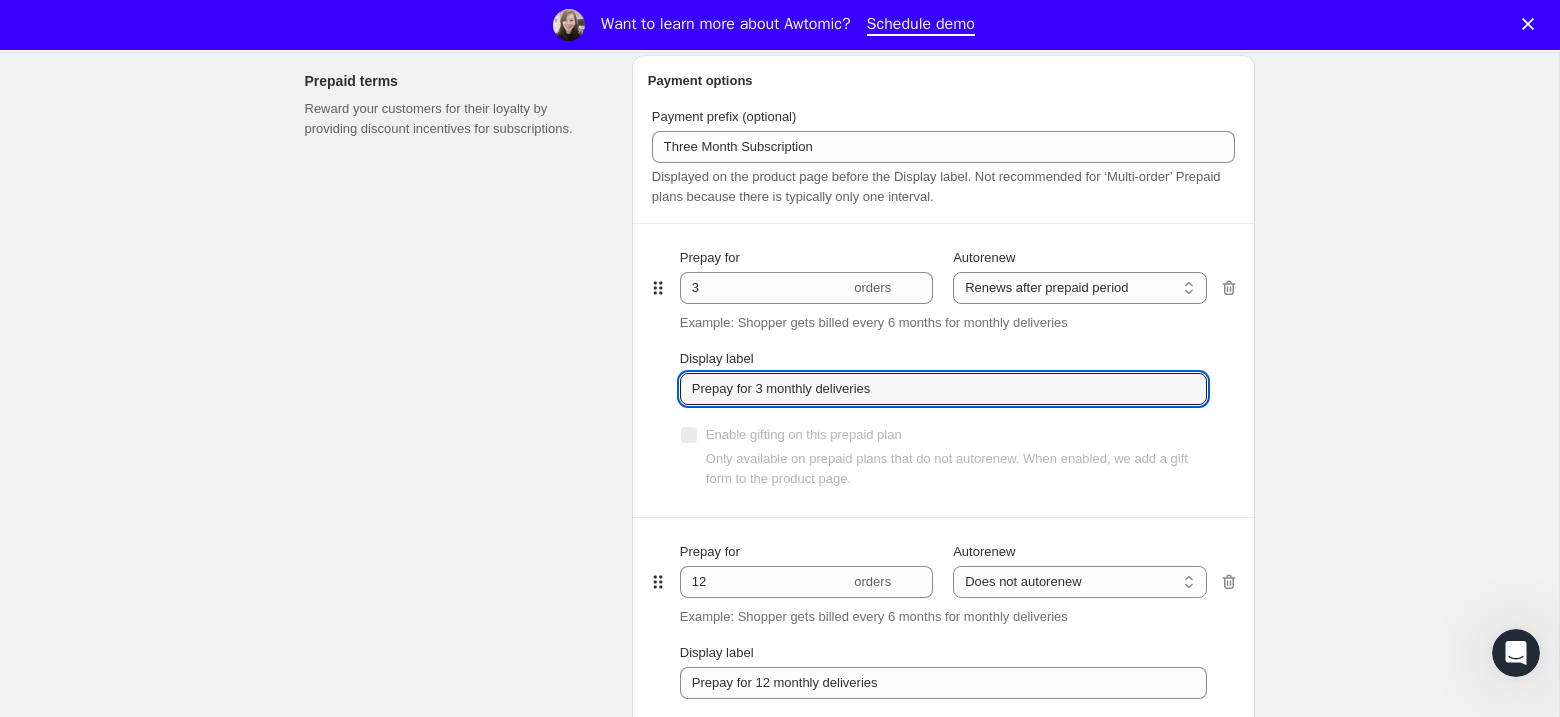 click on "Enable gifting on this prepaid plan Only available on prepaid plans that do not autorenew. When enabled, we add a gift form to the product page." at bounding box center (943, 455) 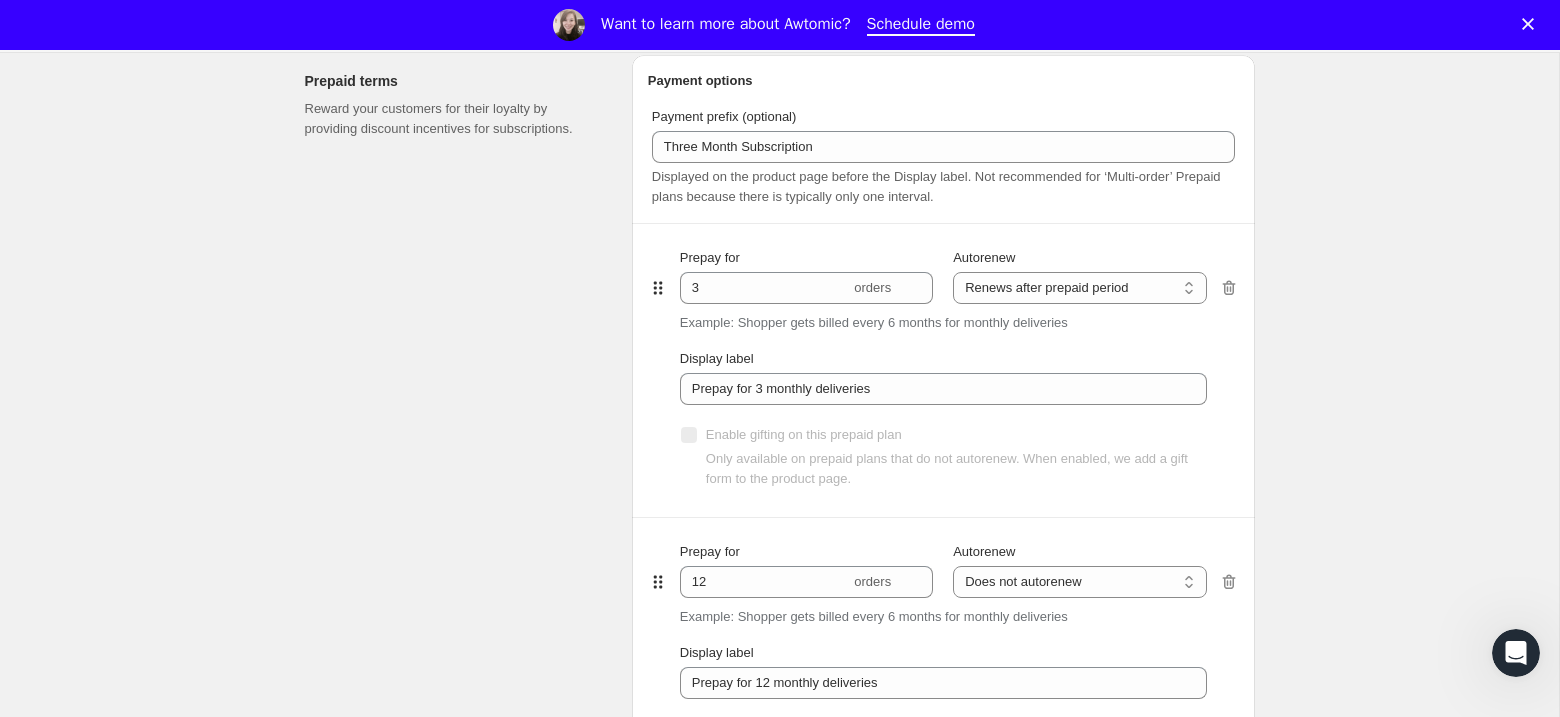 click on "Create subscription plan. This page is ready Create subscription plan Basic Info Give your plan a unique and memorable nickname for internal staff. The other text values are shown to customers and are used to help them make a purchase decision. Subscription nickname [TIME] Subscription Internal name only visible to you Display name Three [TIME] Subscription Public name, shown on product page Subscription type Recurring Customers pay each order on the same cycle as deliveries. Great for “subscribe and save” programs, but flexible with dynamic discounts and frequency specific pricing. Prepaid Customers pay full cost of the subscription up front. Our prepaid plans allow for autorenew cycles and gift subscriptions. Prepaid type Each prepaid type has unique benefits and limitations. We support both in order to provide a more flexible subscription management experience. Multi-order Creates multiple orders with unique order numbers. First order is billed without discount, recurring orders are discounted 100%." at bounding box center (779, 517) 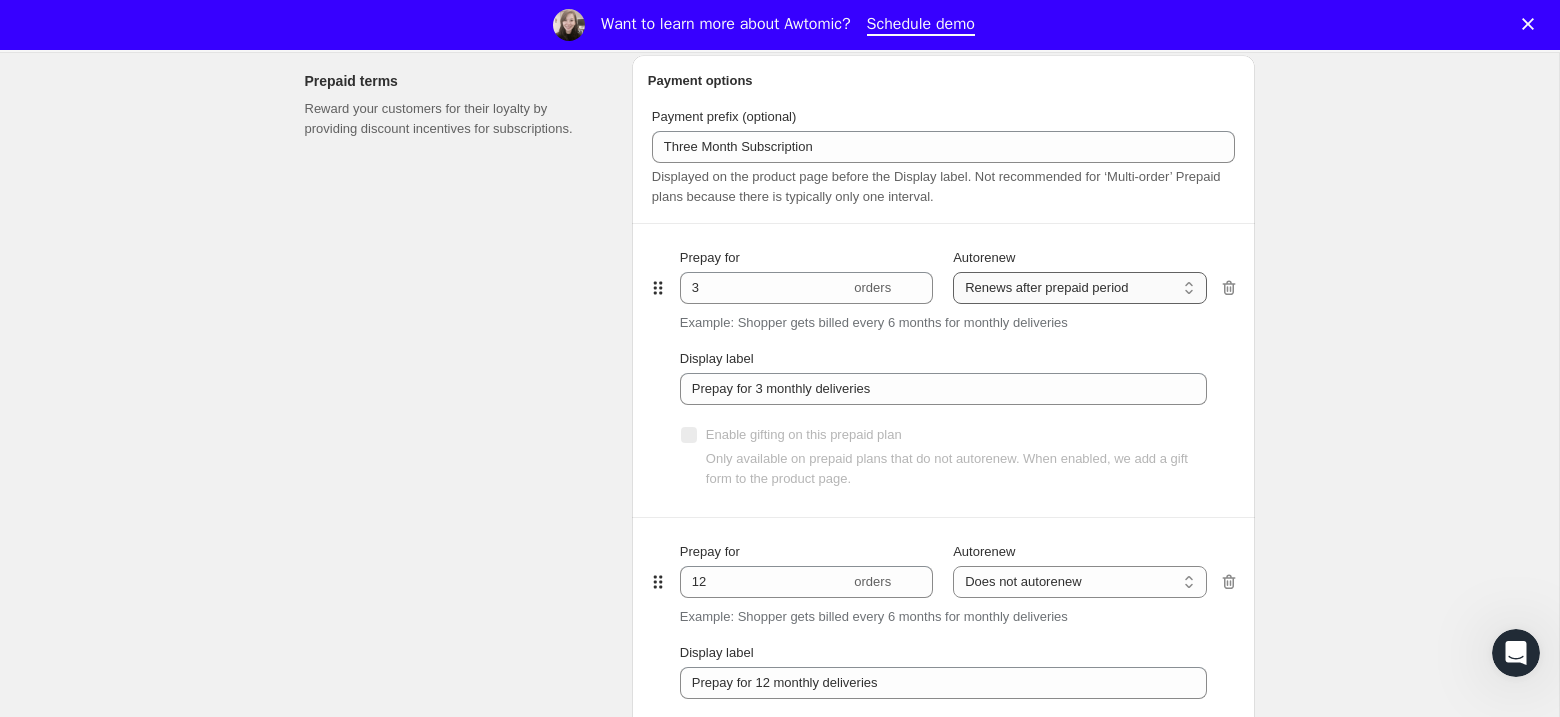 click on "Does not autorenew  Renews after prepaid period" at bounding box center [1079, 288] 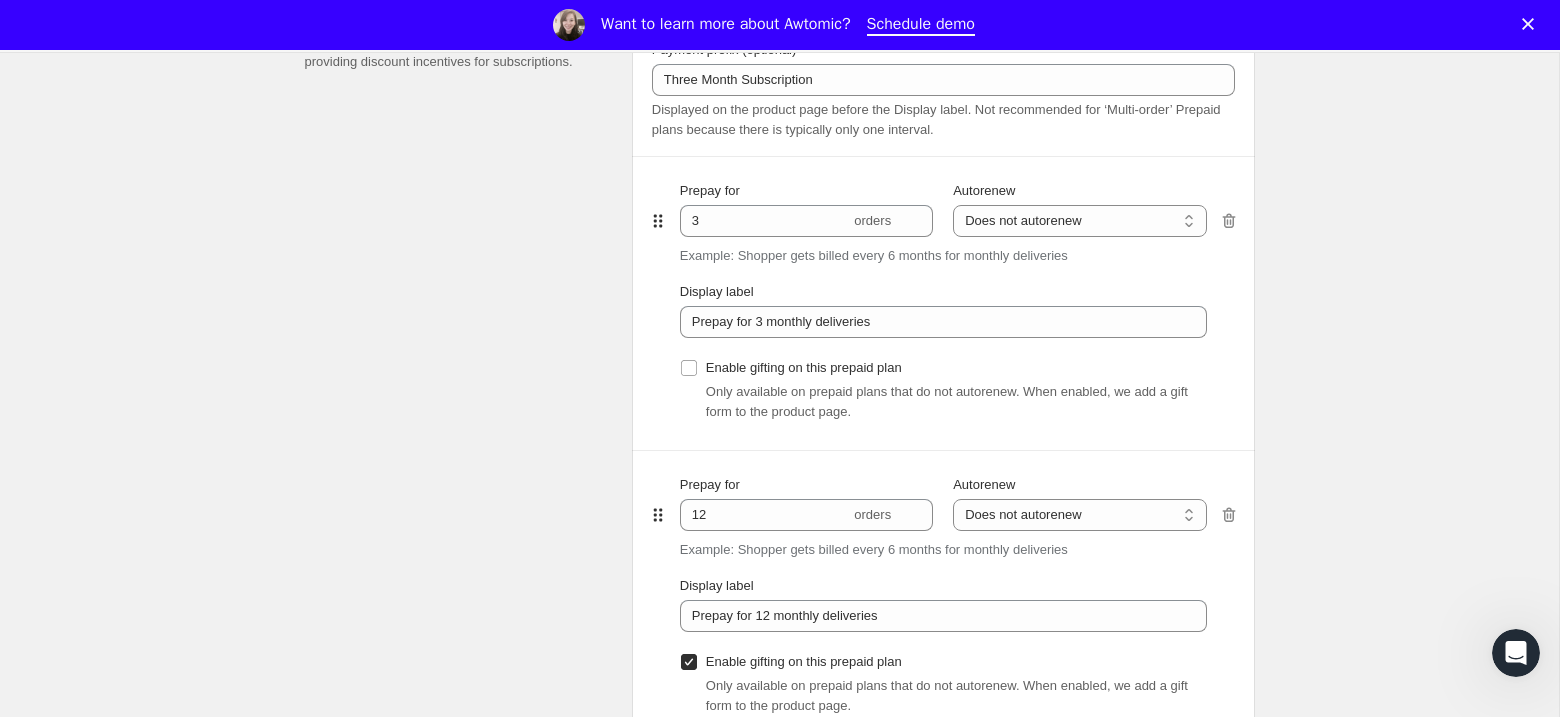 scroll, scrollTop: 1276, scrollLeft: 0, axis: vertical 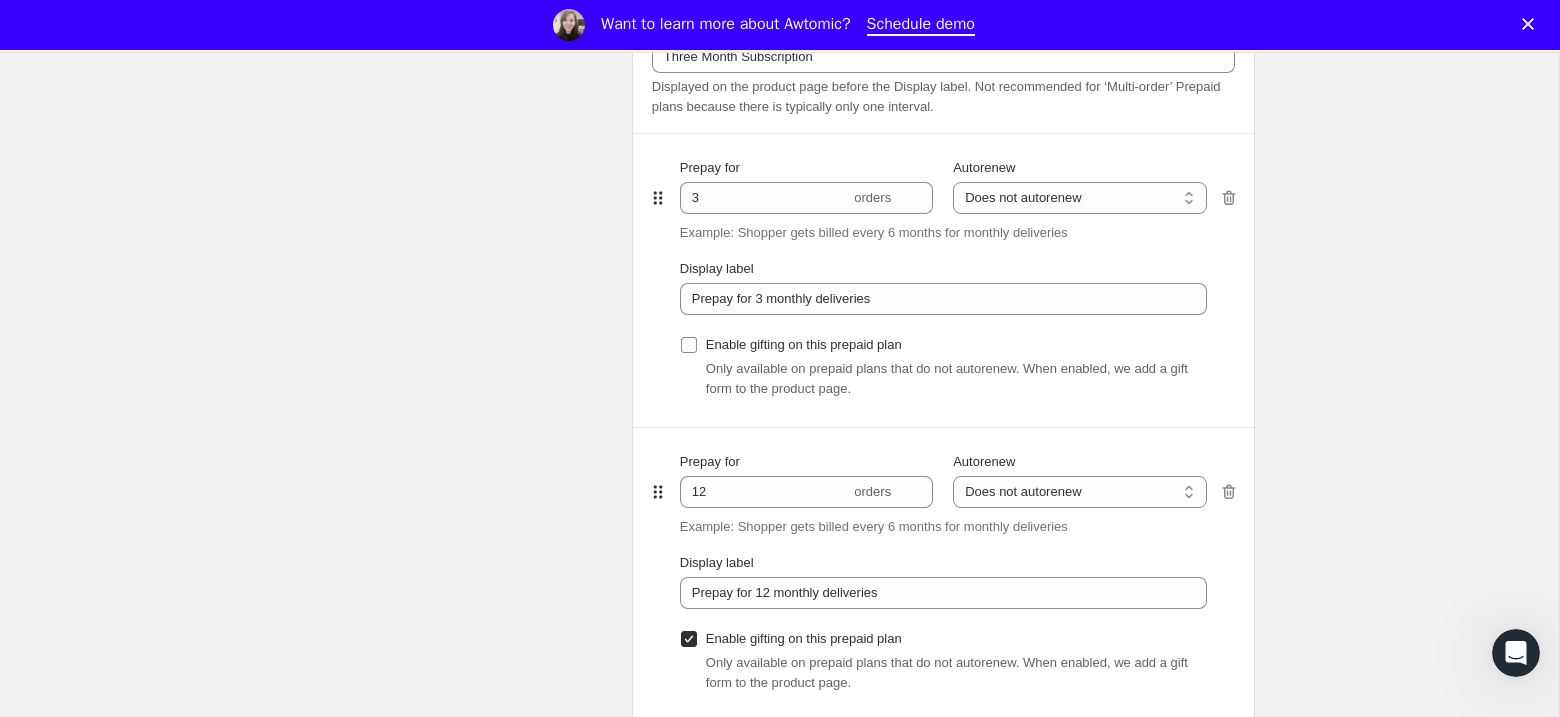 click on "Enable gifting on this prepaid plan" at bounding box center (689, 345) 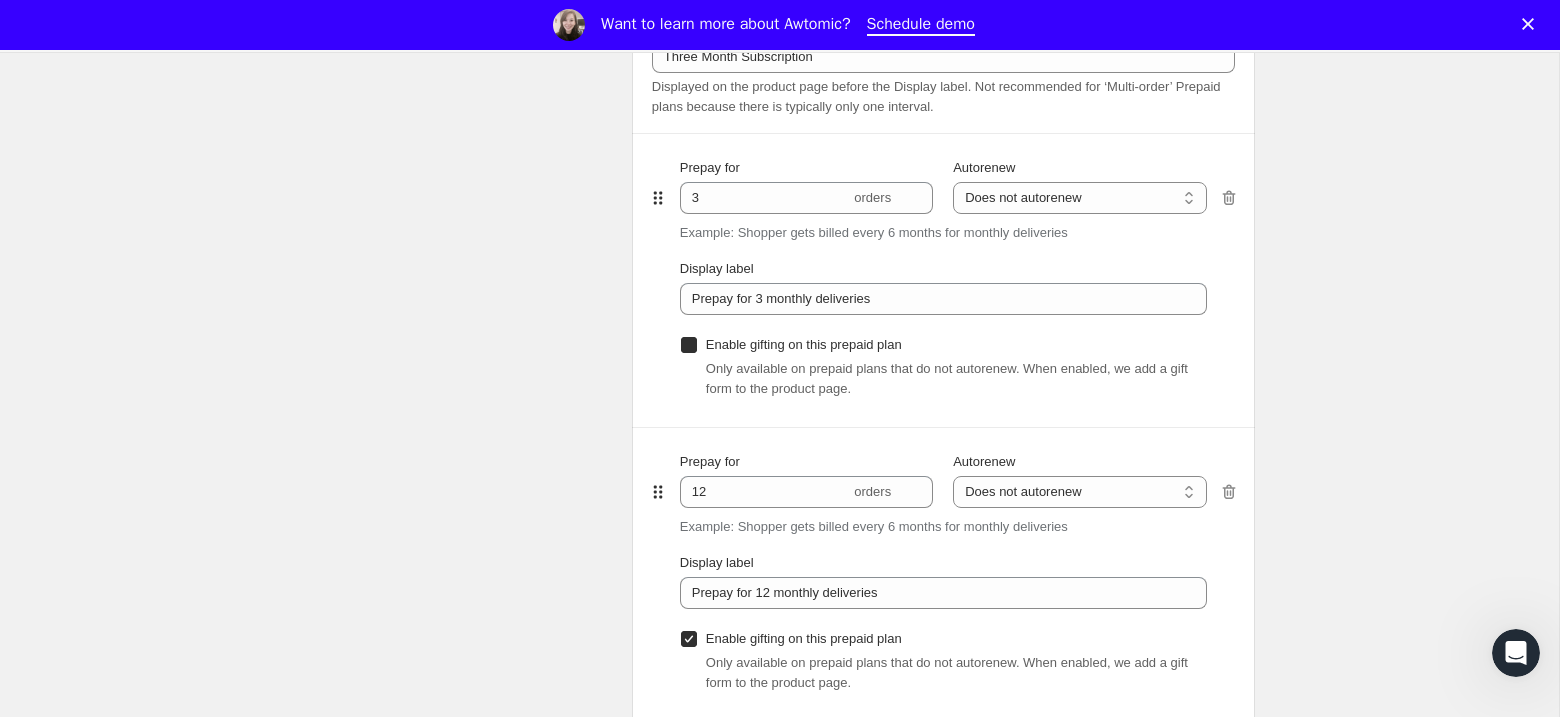 checkbox on "true" 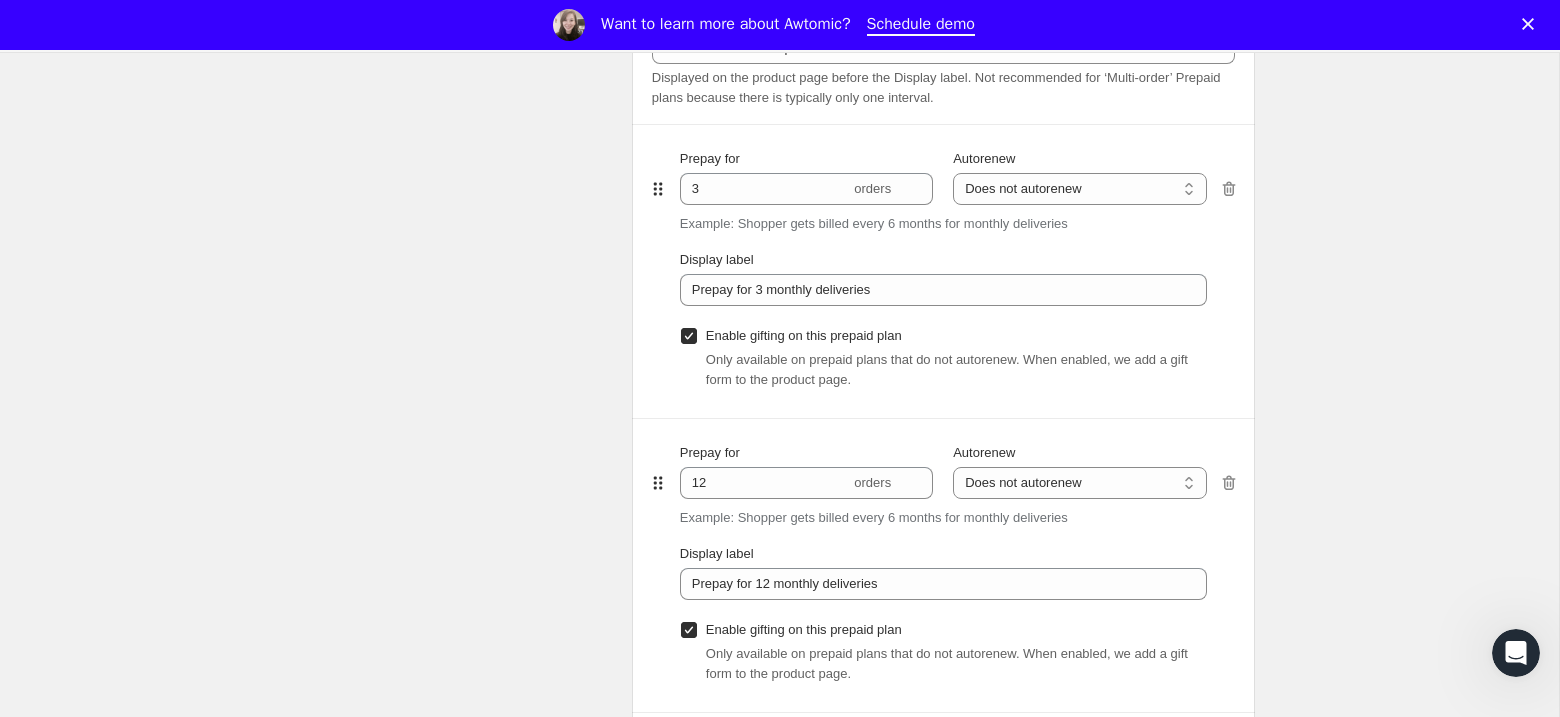 scroll, scrollTop: 1286, scrollLeft: 0, axis: vertical 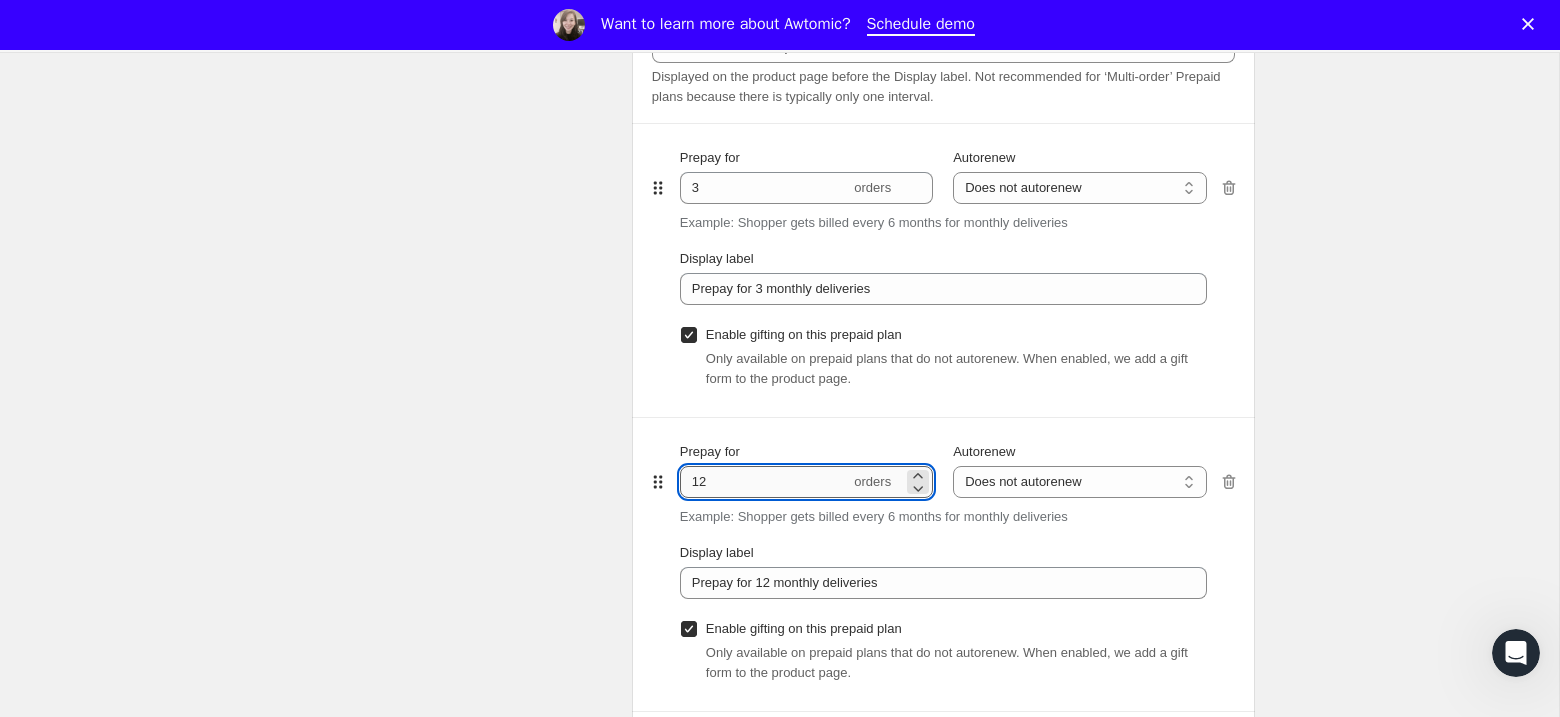 click on "12" at bounding box center (765, 482) 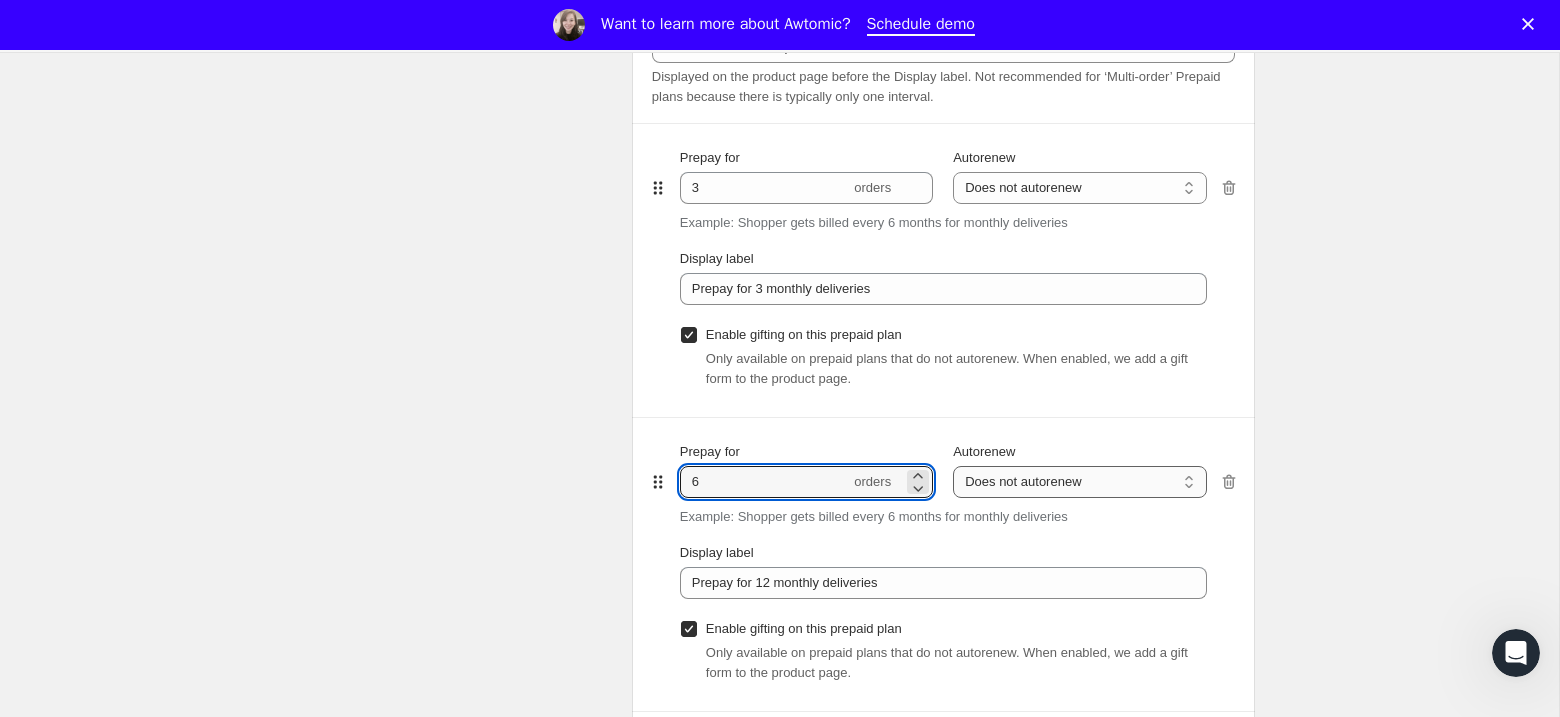 type on "6" 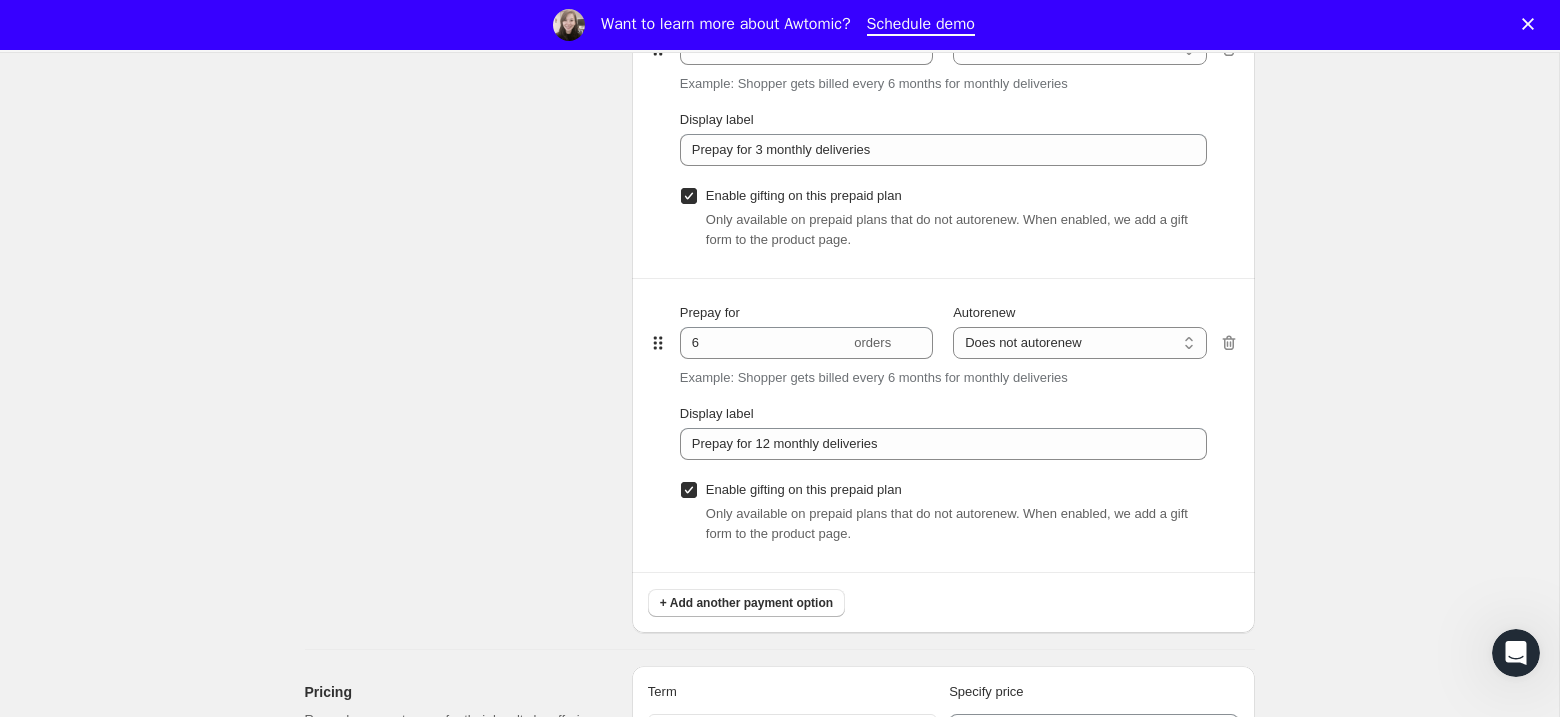 scroll, scrollTop: 1426, scrollLeft: 0, axis: vertical 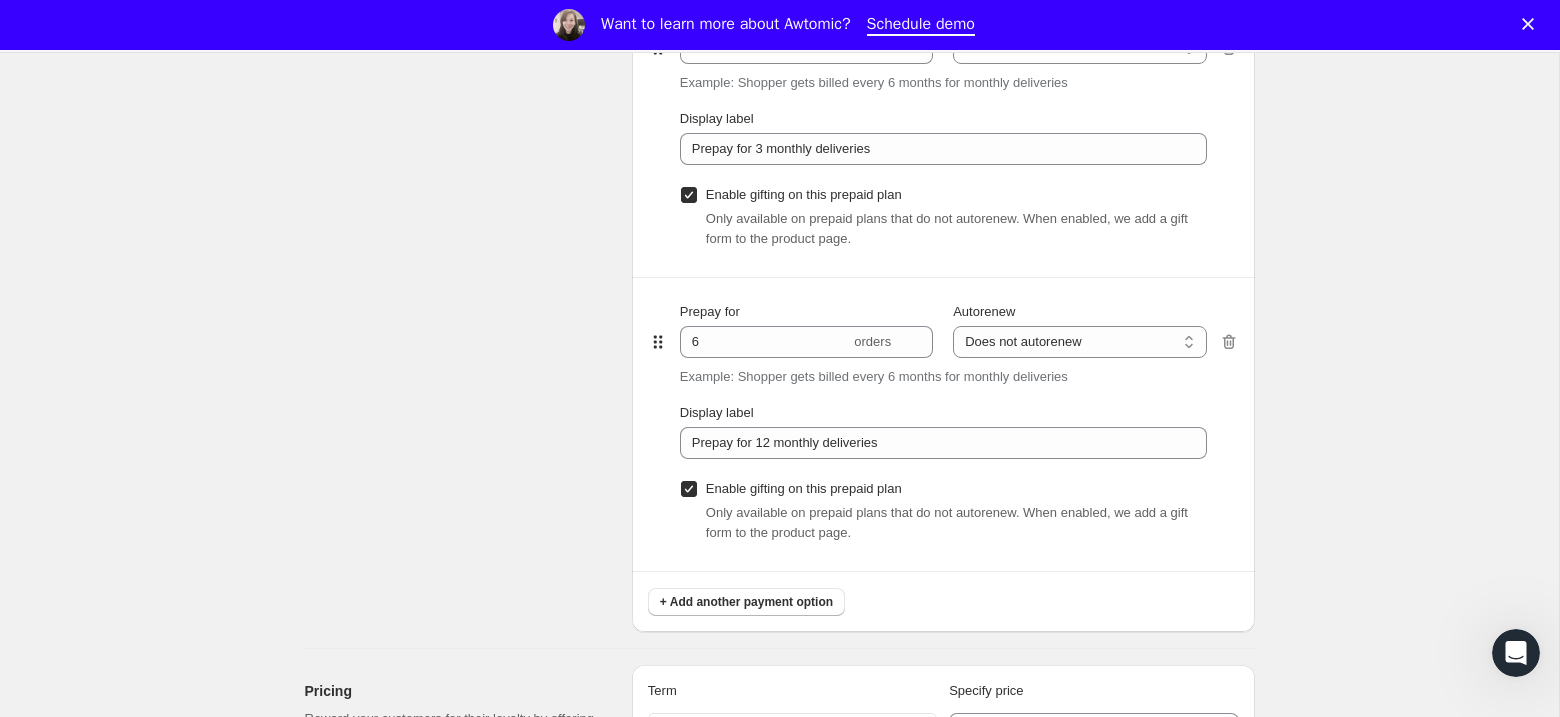 click on "+ Add another payment option" at bounding box center (746, 602) 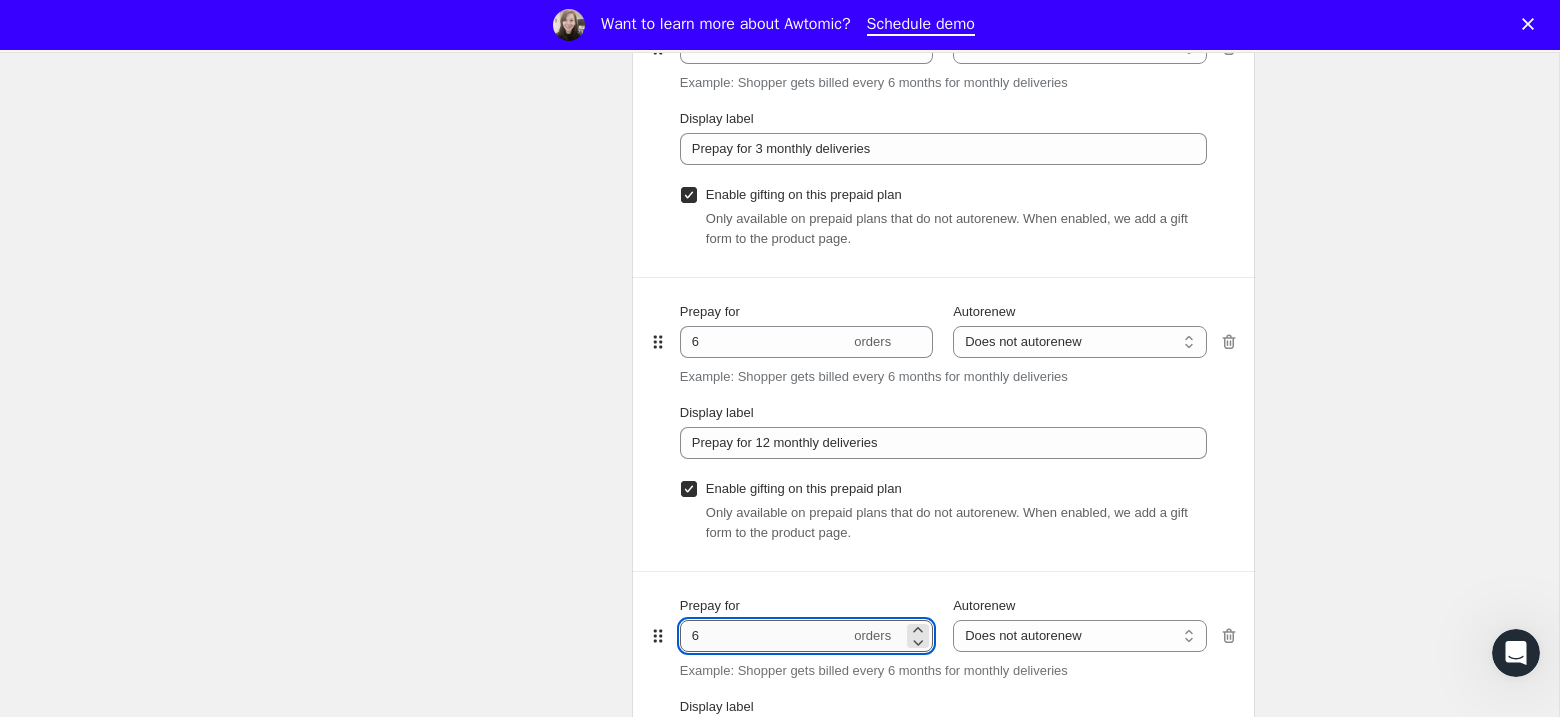 click on "6" at bounding box center (765, 636) 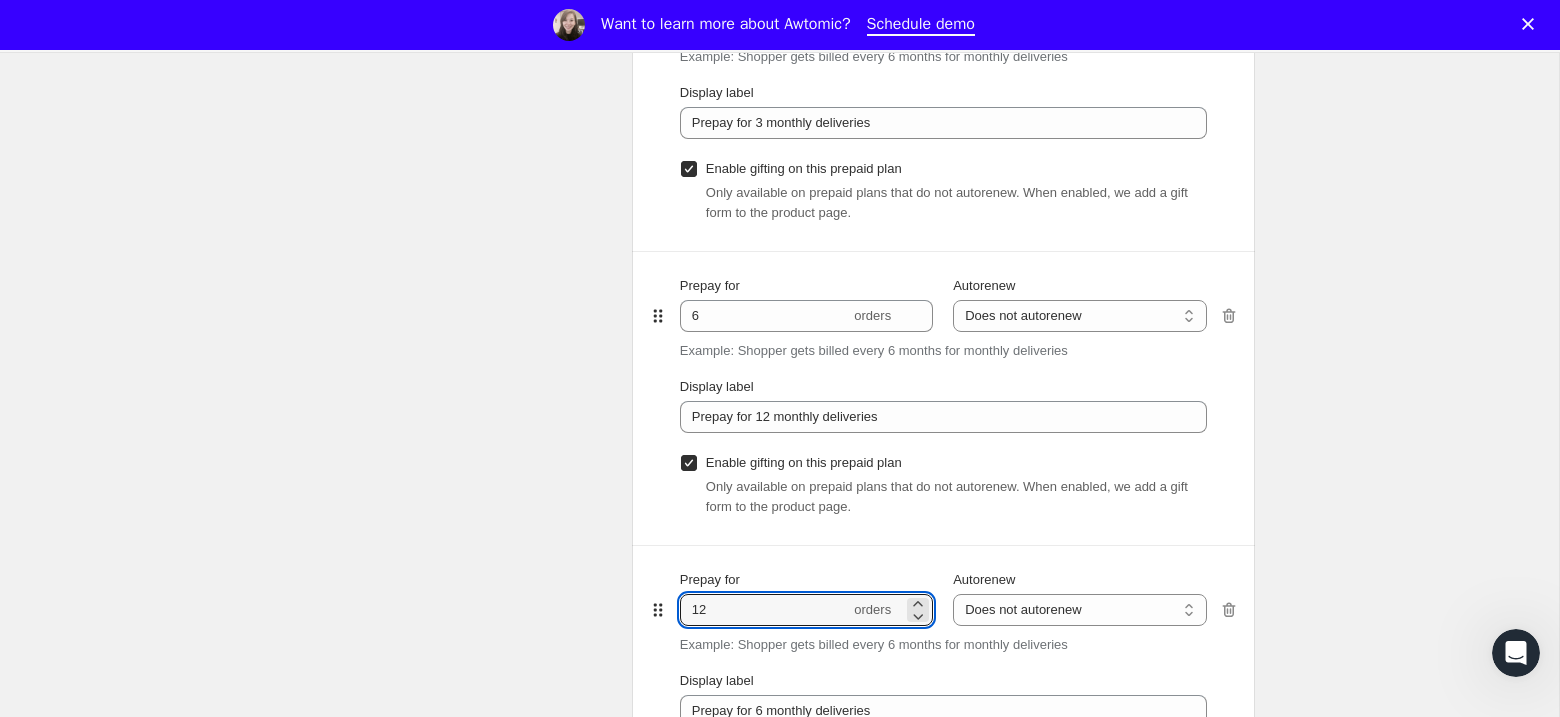 scroll, scrollTop: 1458, scrollLeft: 0, axis: vertical 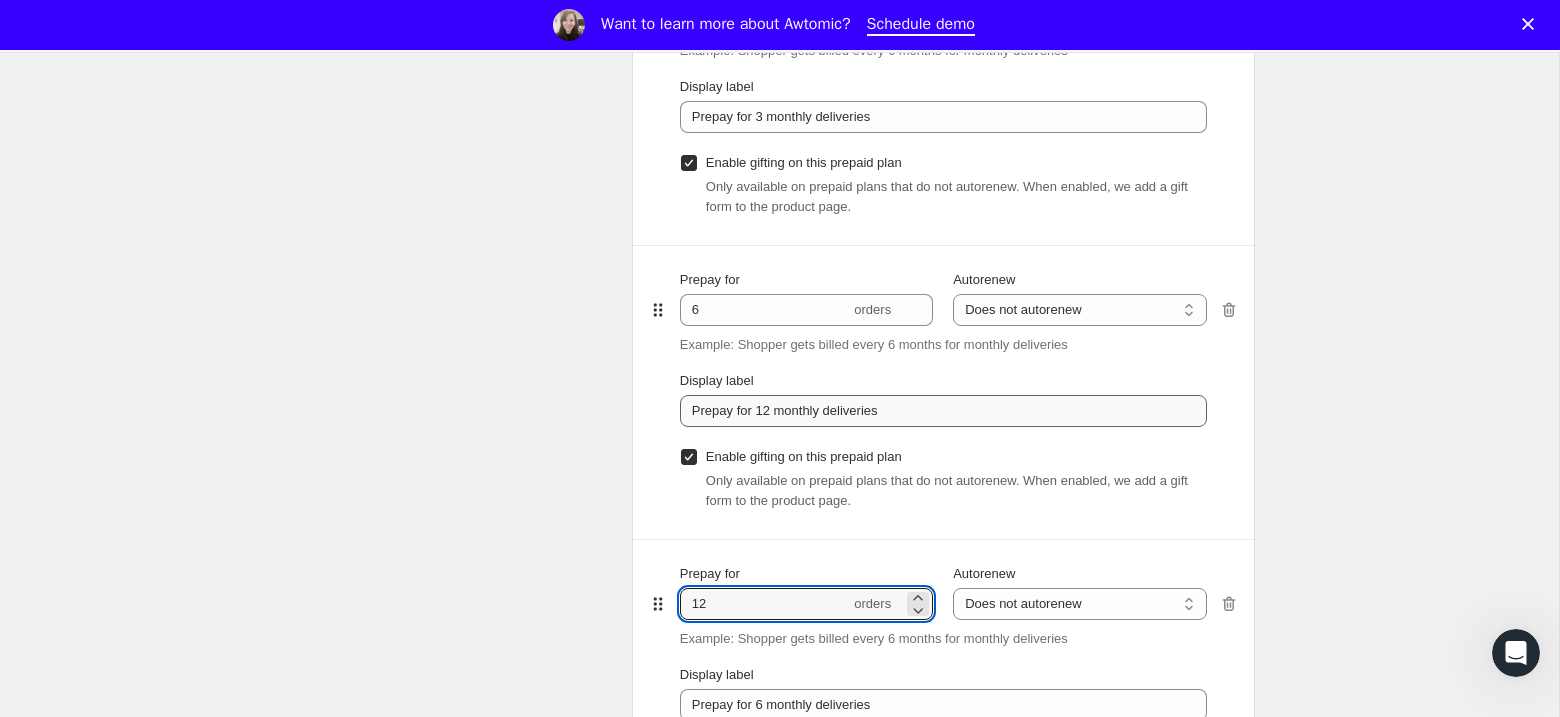 type on "12" 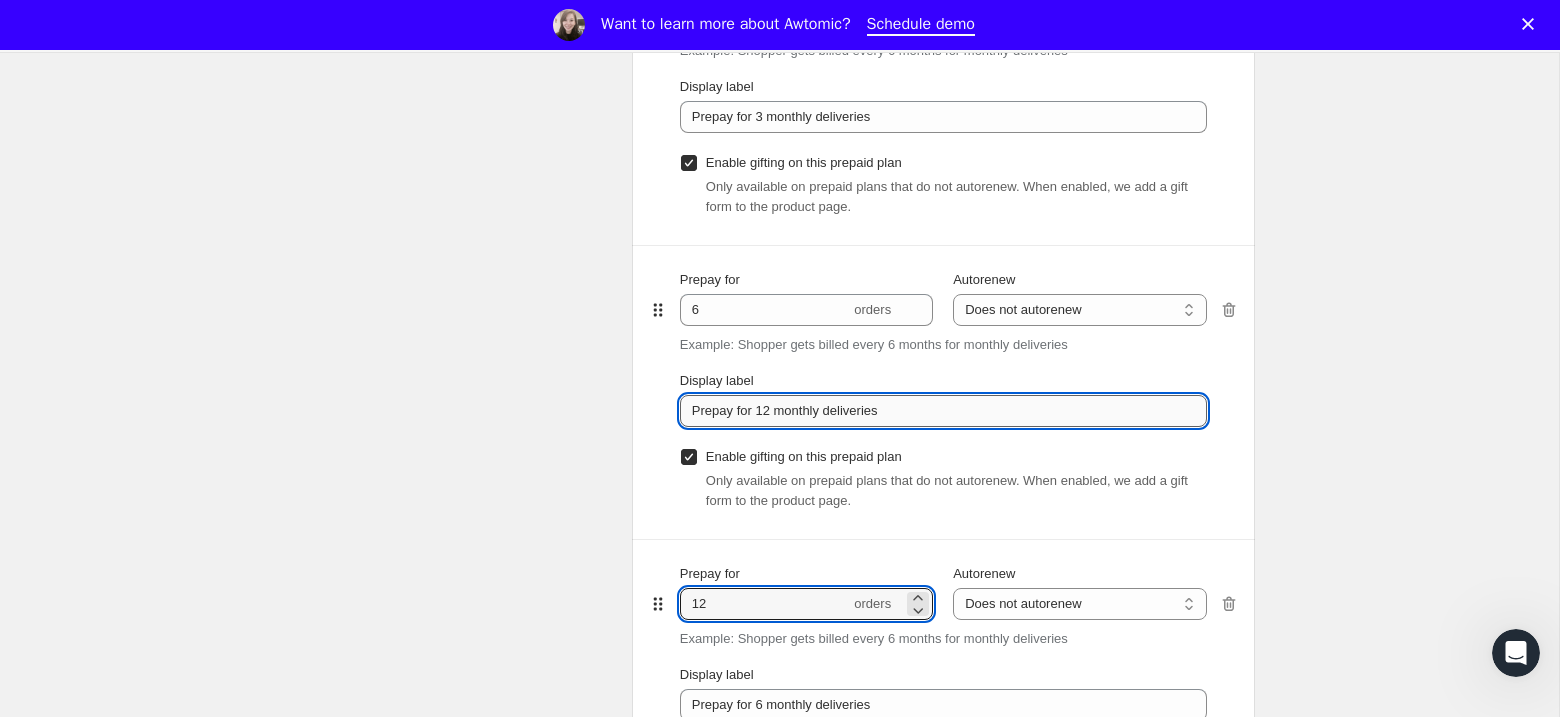 click on "Prepay for 12 monthly deliveries" at bounding box center [943, 411] 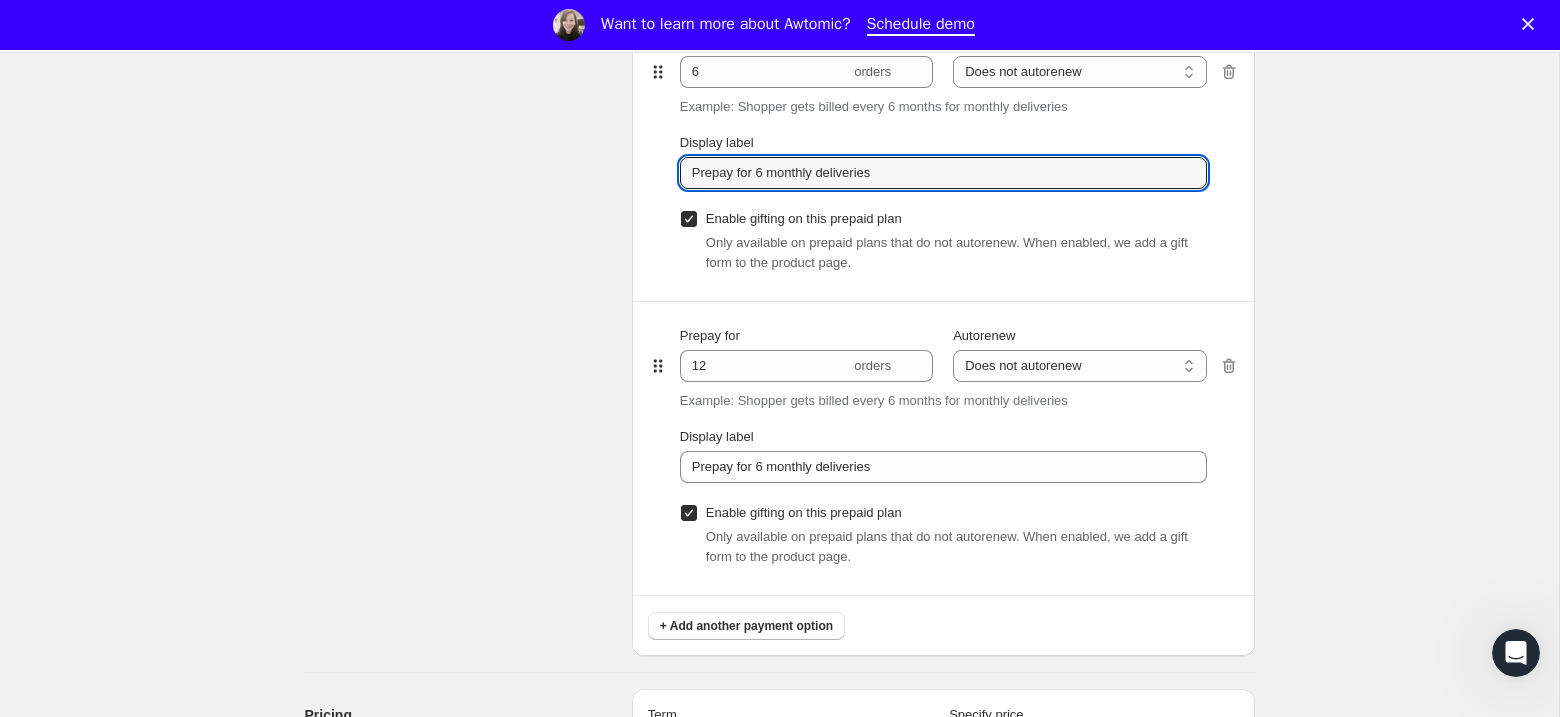 scroll, scrollTop: 1747, scrollLeft: 0, axis: vertical 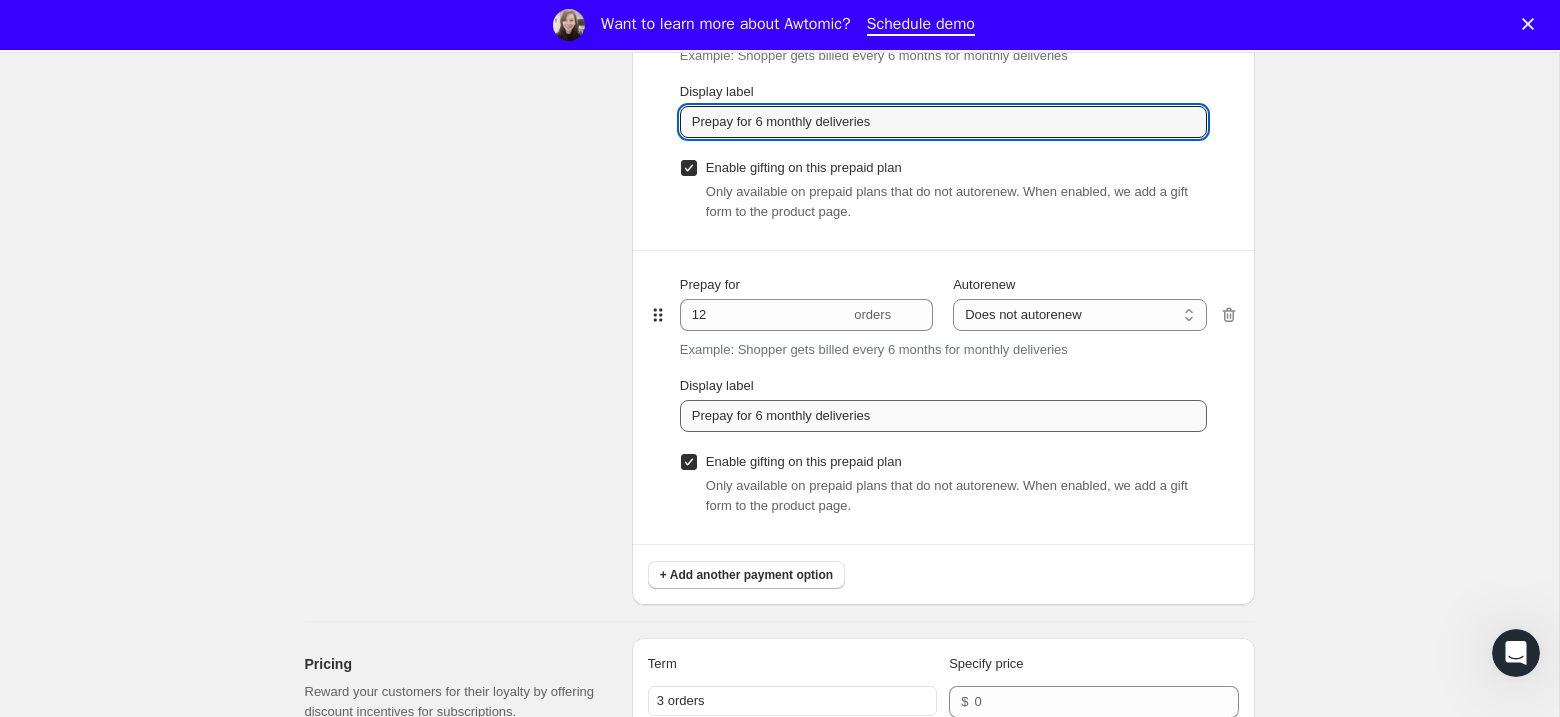 type on "Prepay for 6 monthly deliveries" 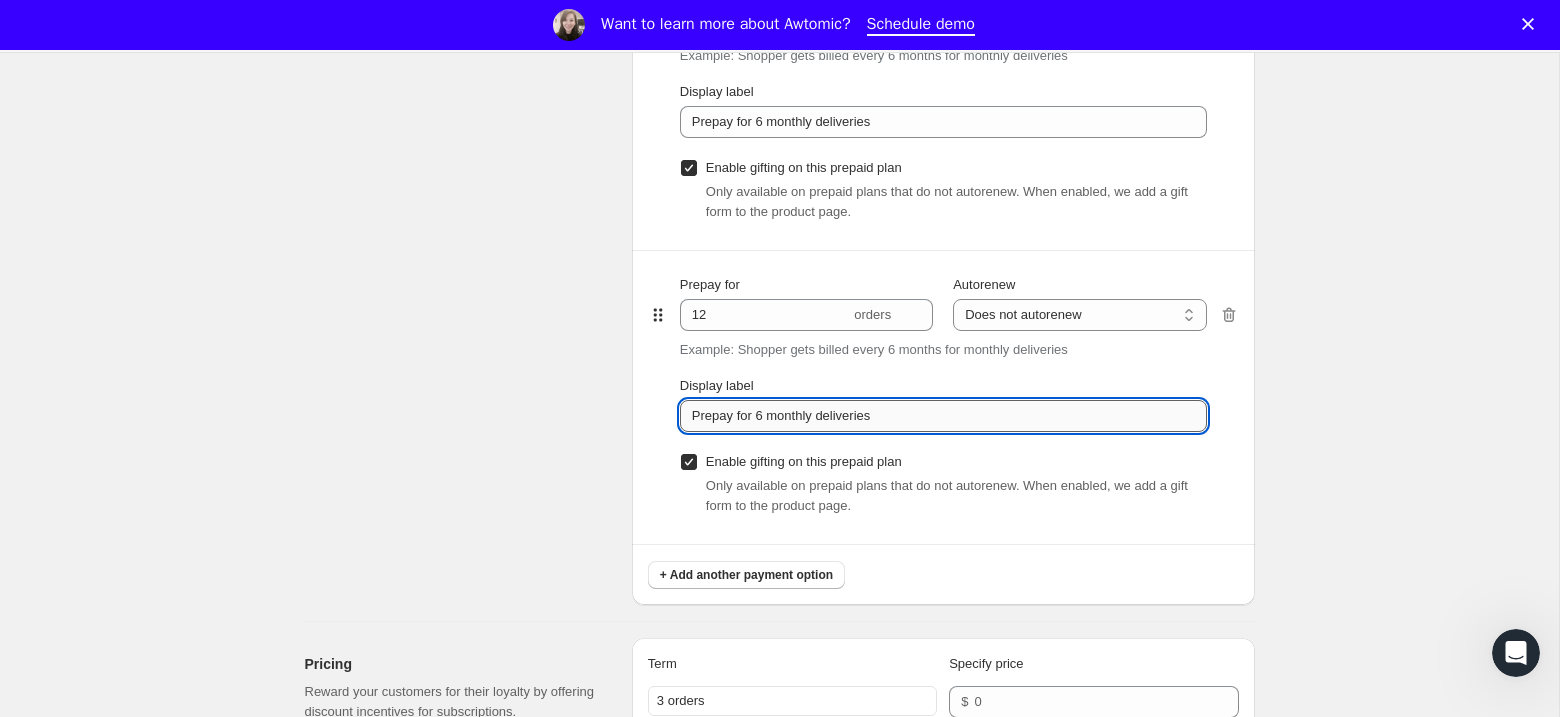 click on "Prepay for 6 monthly deliveries" at bounding box center [943, 416] 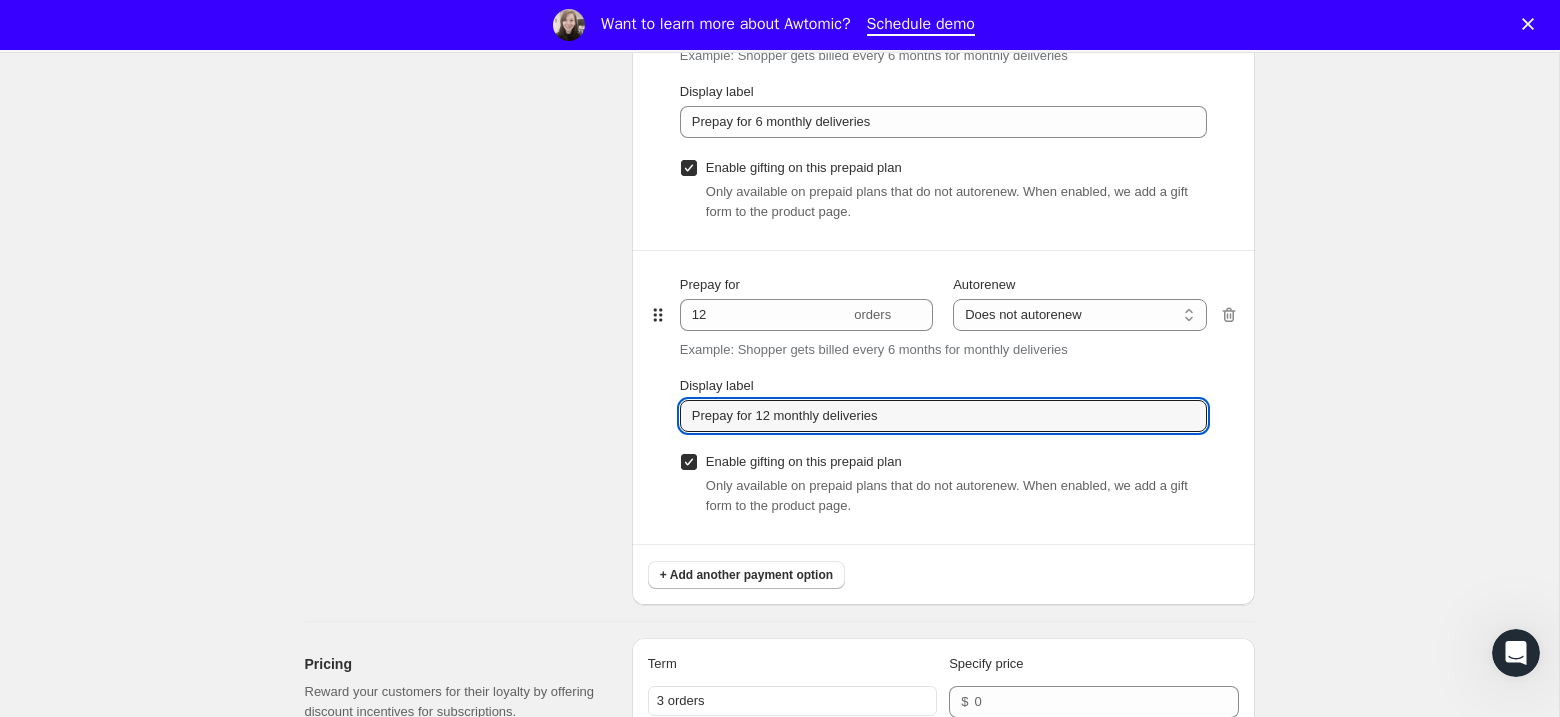 type on "Prepay for 12 monthly deliveries" 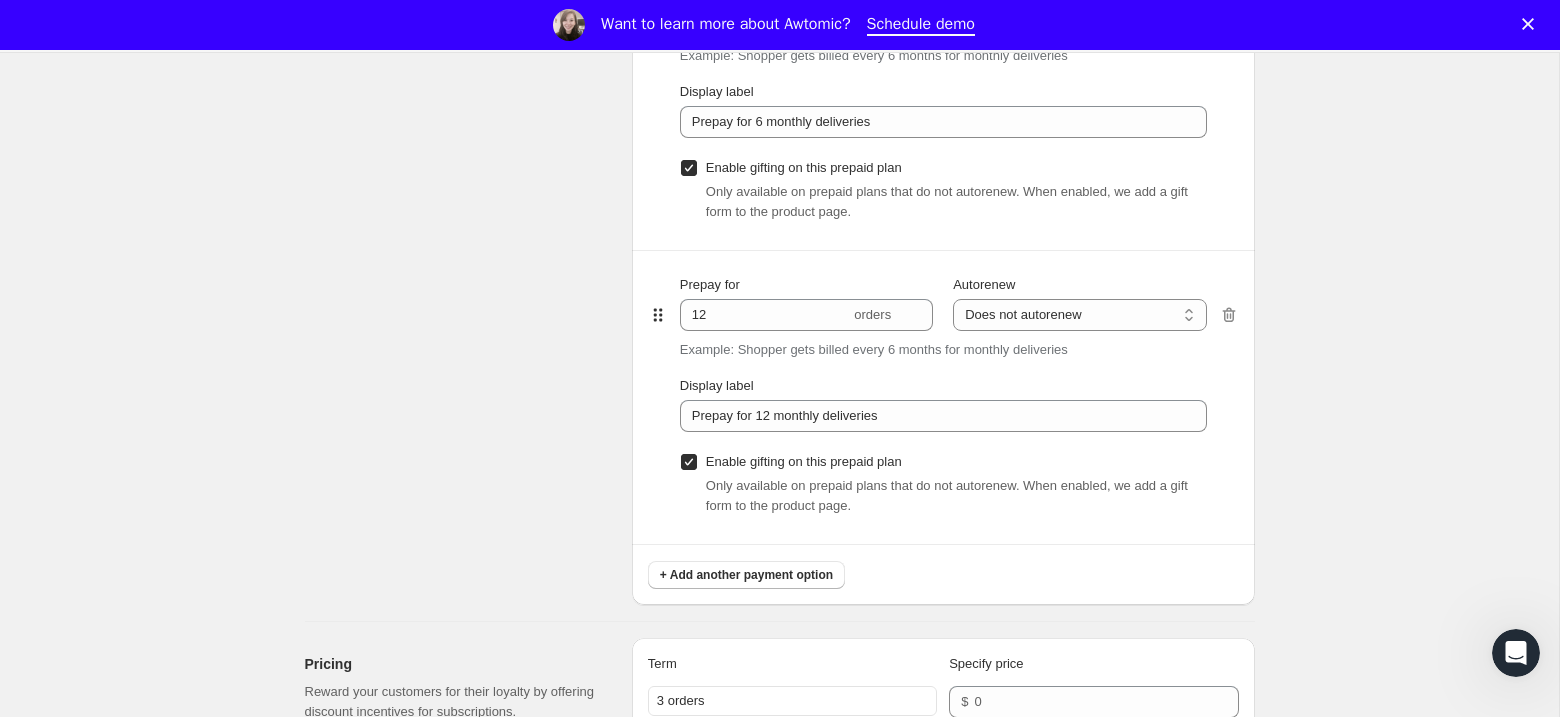 click on "+ Add another payment option" at bounding box center [943, 567] 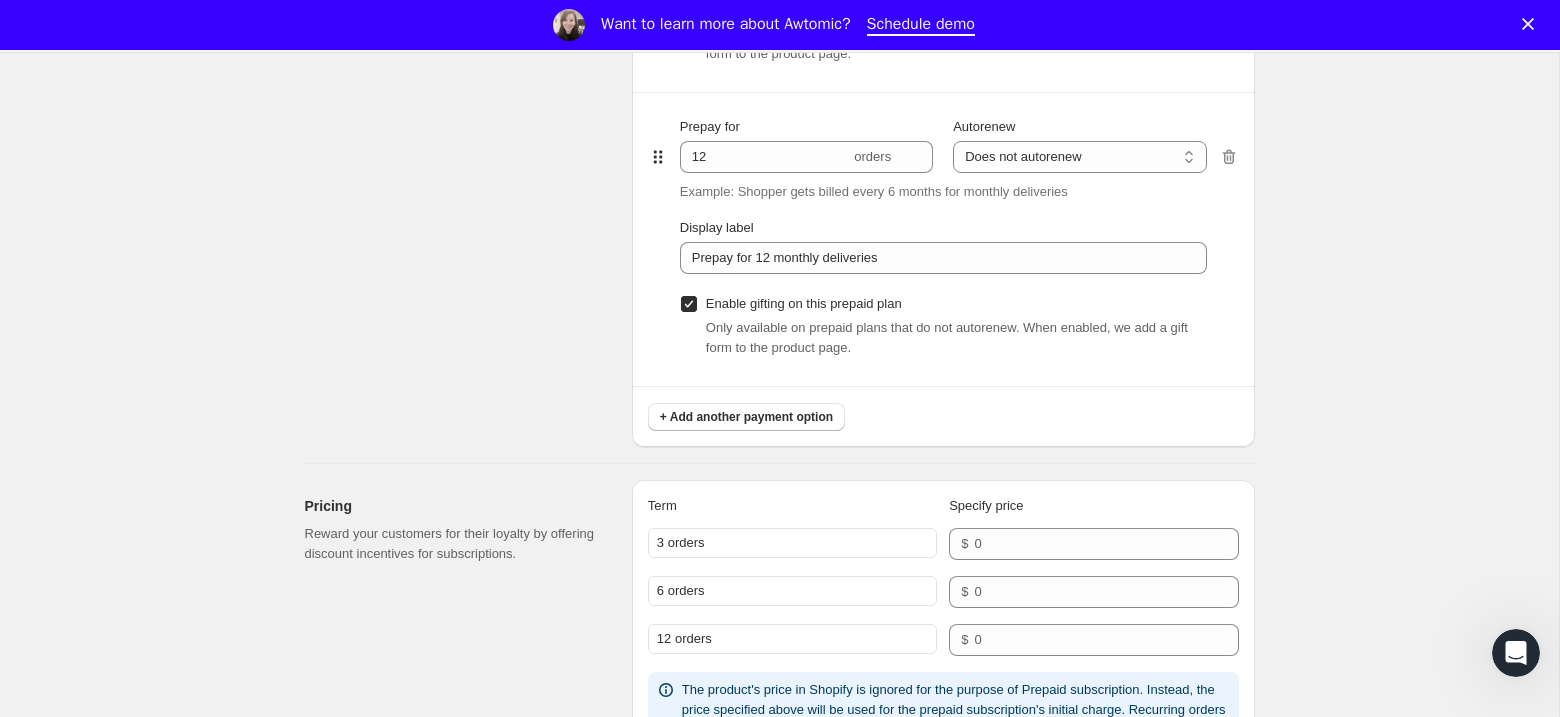 scroll, scrollTop: 1938, scrollLeft: 0, axis: vertical 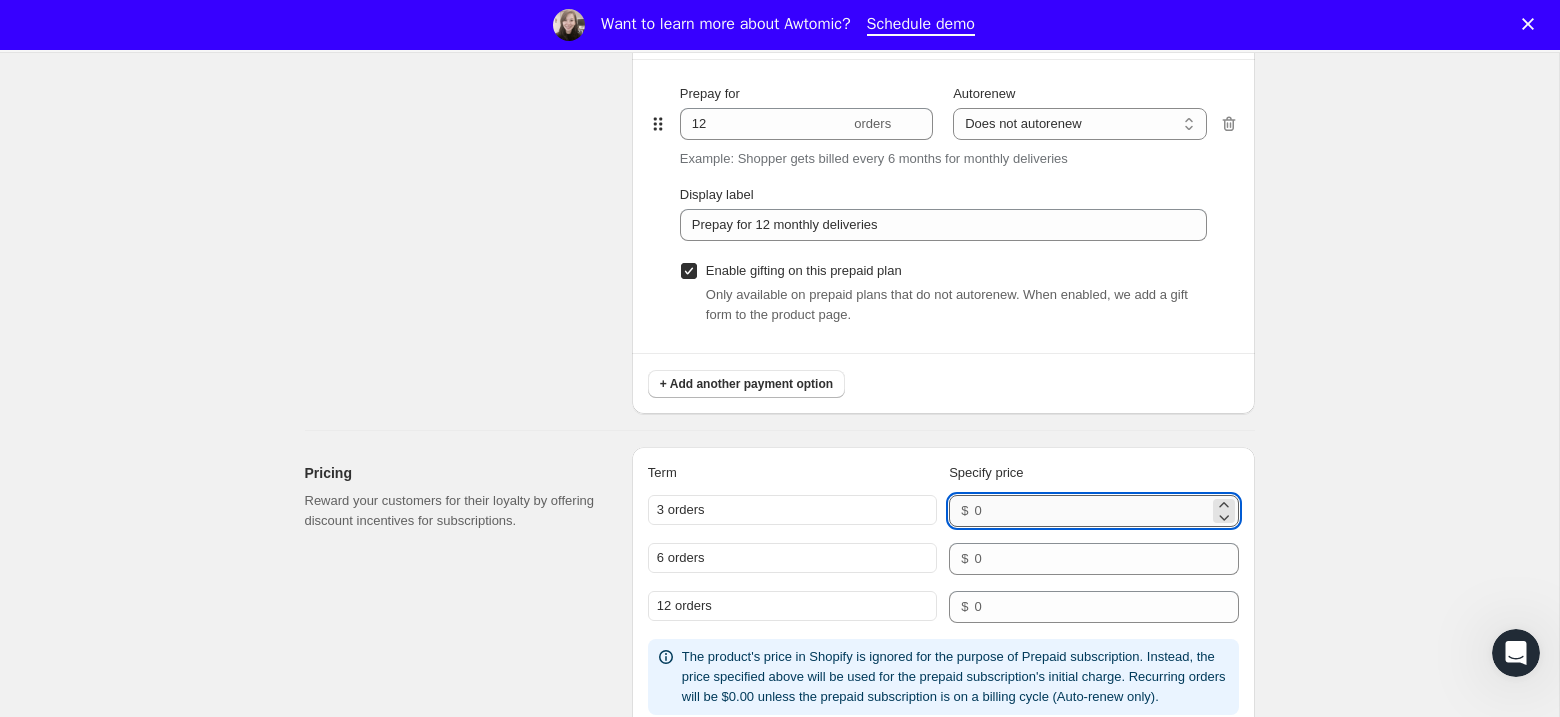 click at bounding box center [1091, 511] 